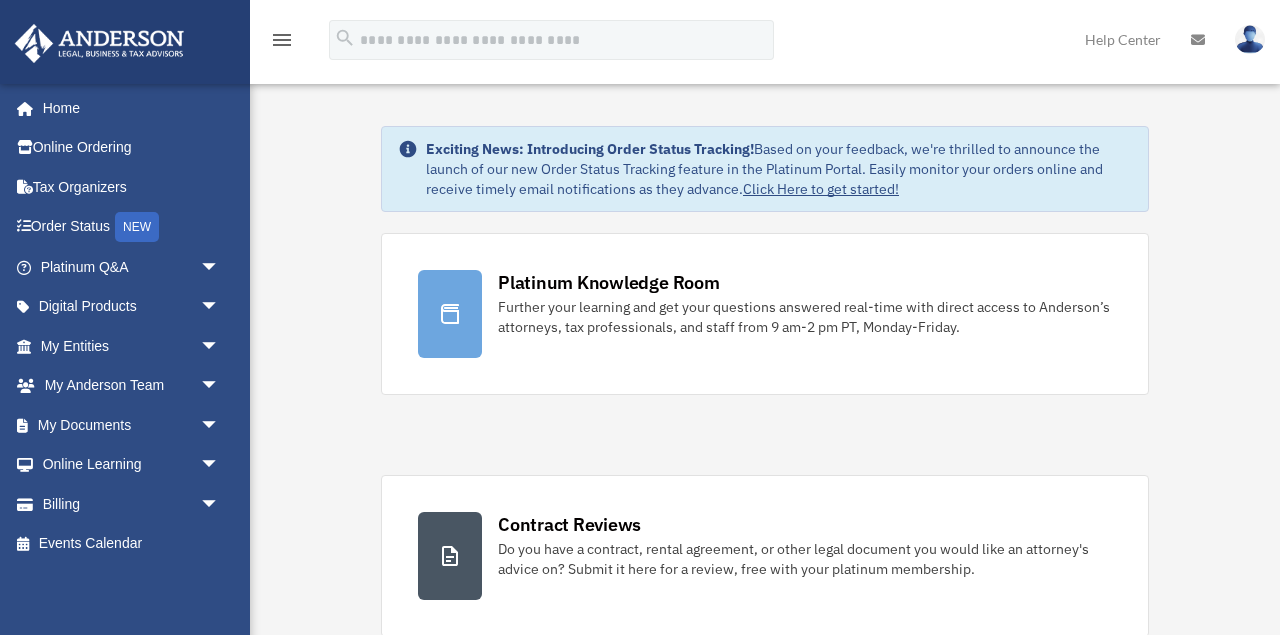 scroll, scrollTop: 0, scrollLeft: 0, axis: both 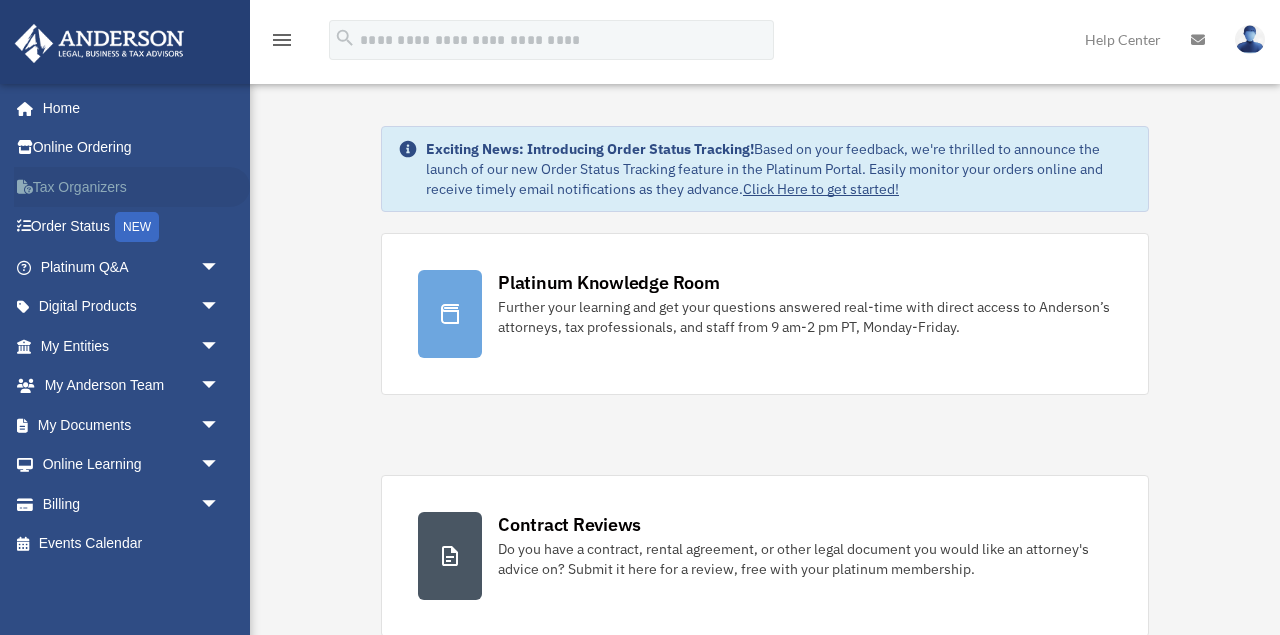 click on "Tax Organizers" at bounding box center [132, 187] 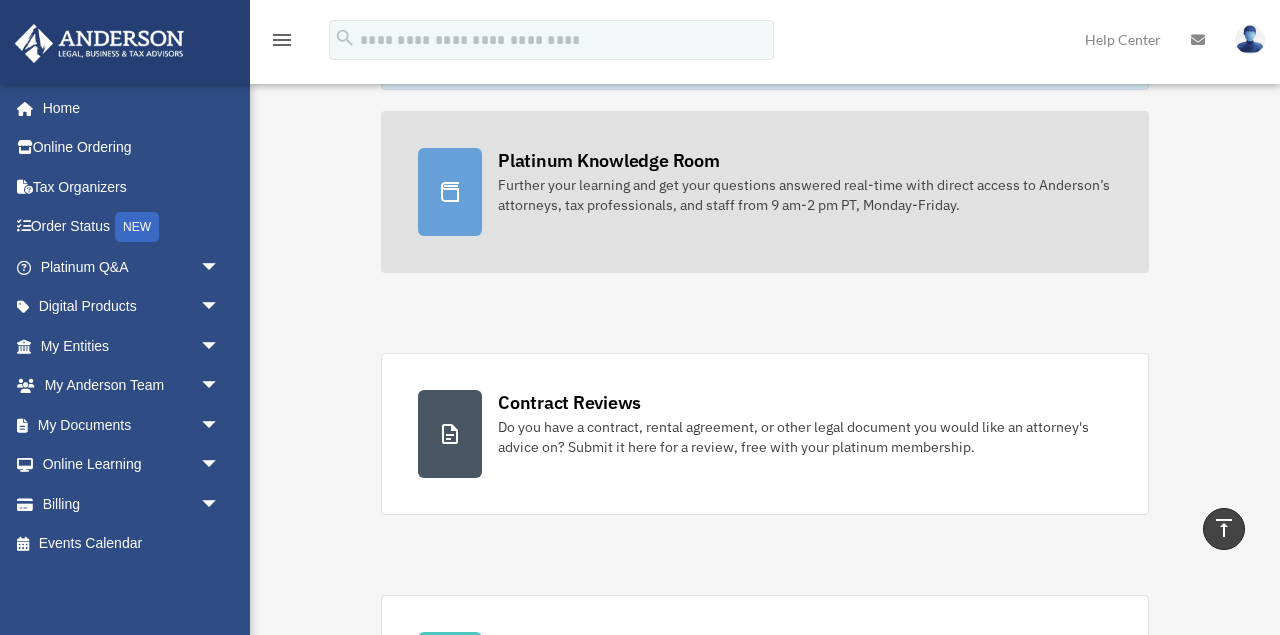 scroll, scrollTop: 0, scrollLeft: 0, axis: both 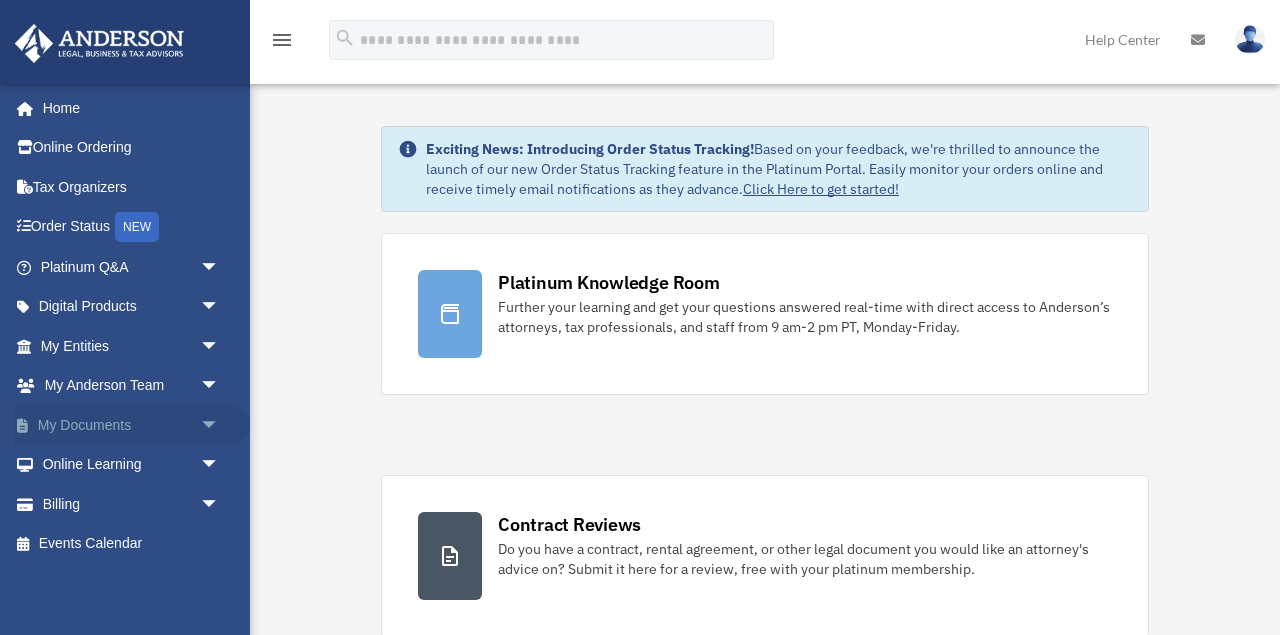 click on "My Documents arrow_drop_down" at bounding box center [132, 425] 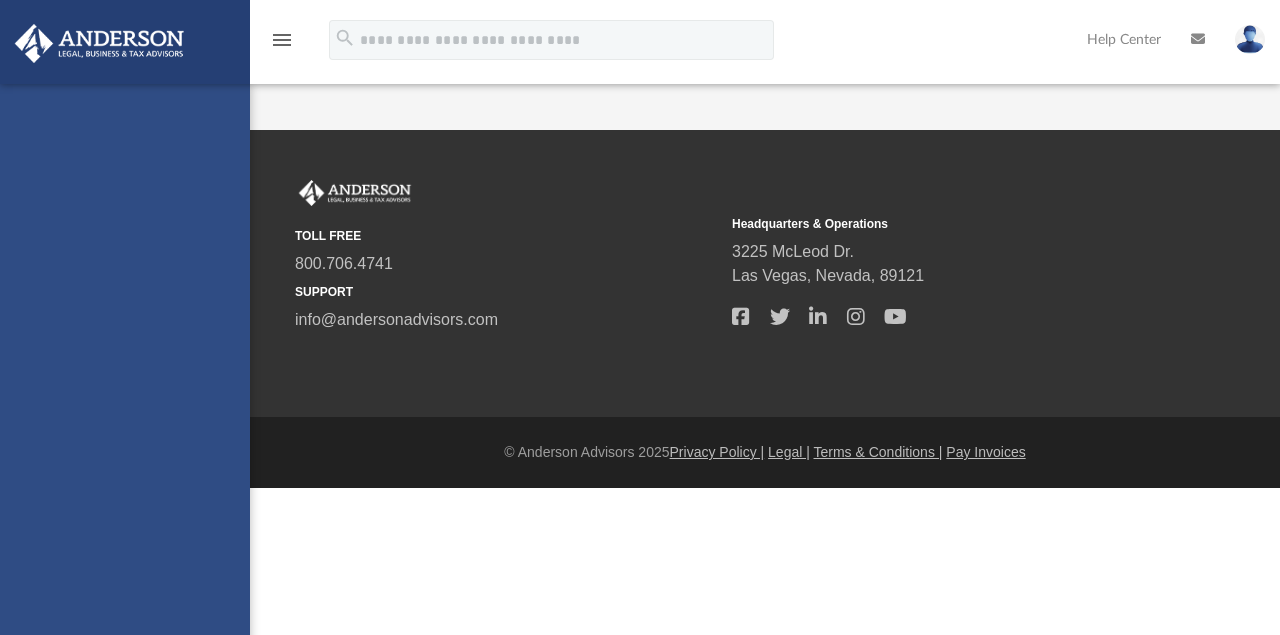 scroll, scrollTop: 0, scrollLeft: 0, axis: both 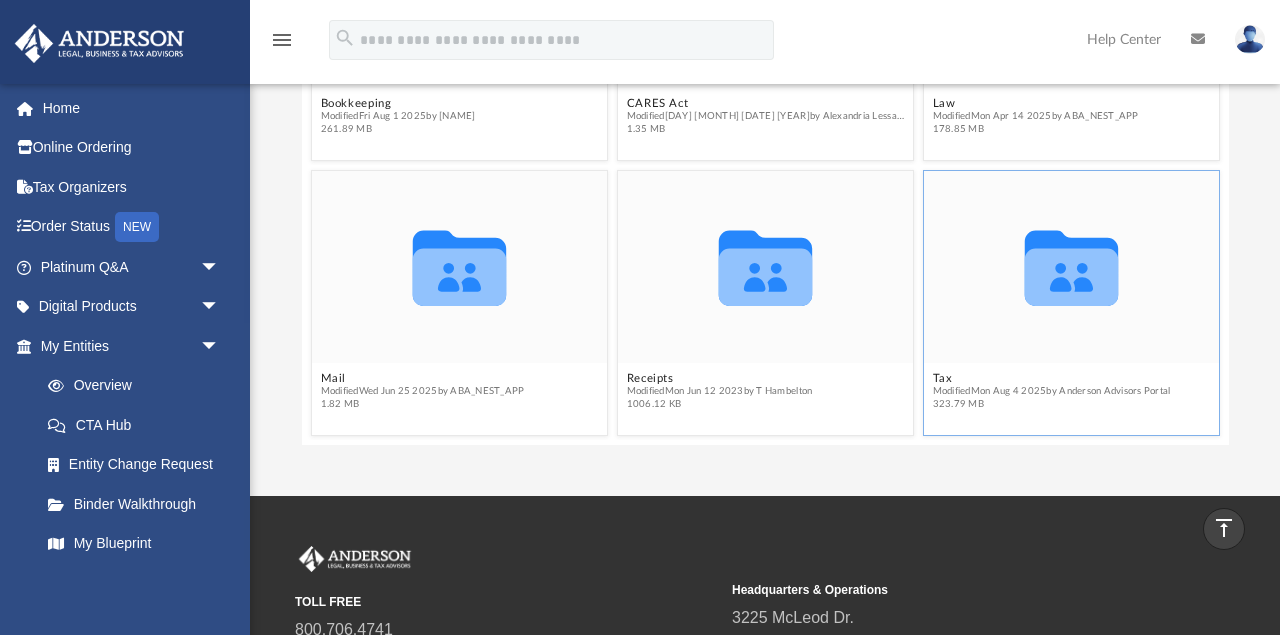 click 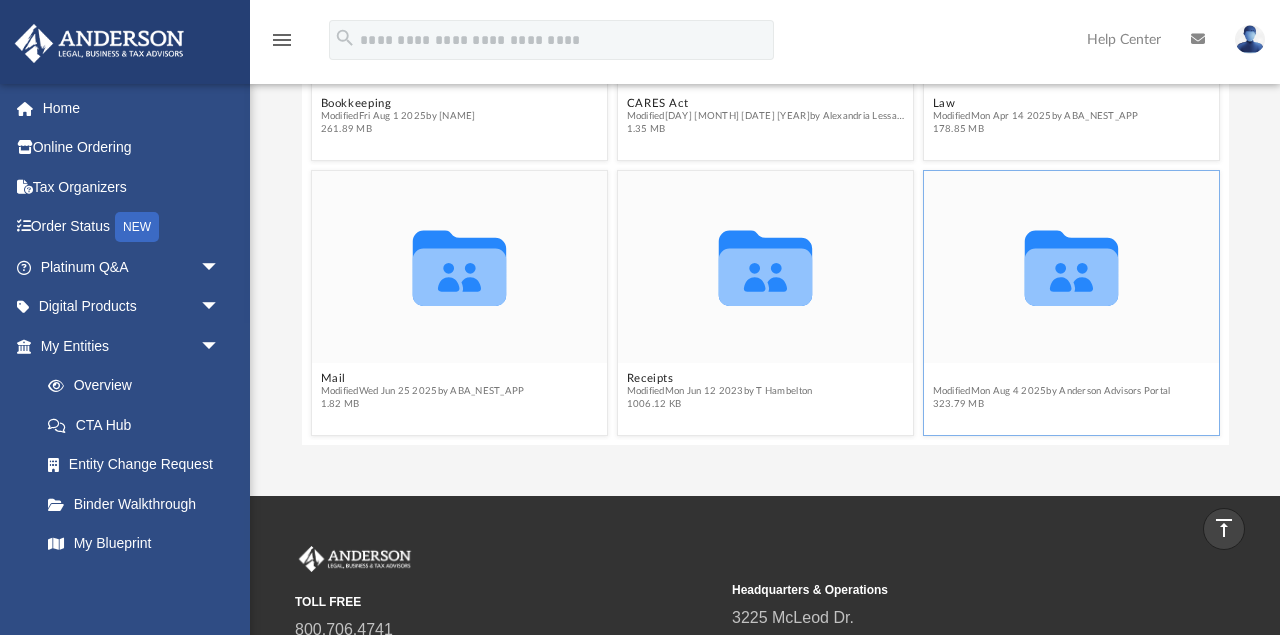 click on "Tax" at bounding box center (1051, 377) 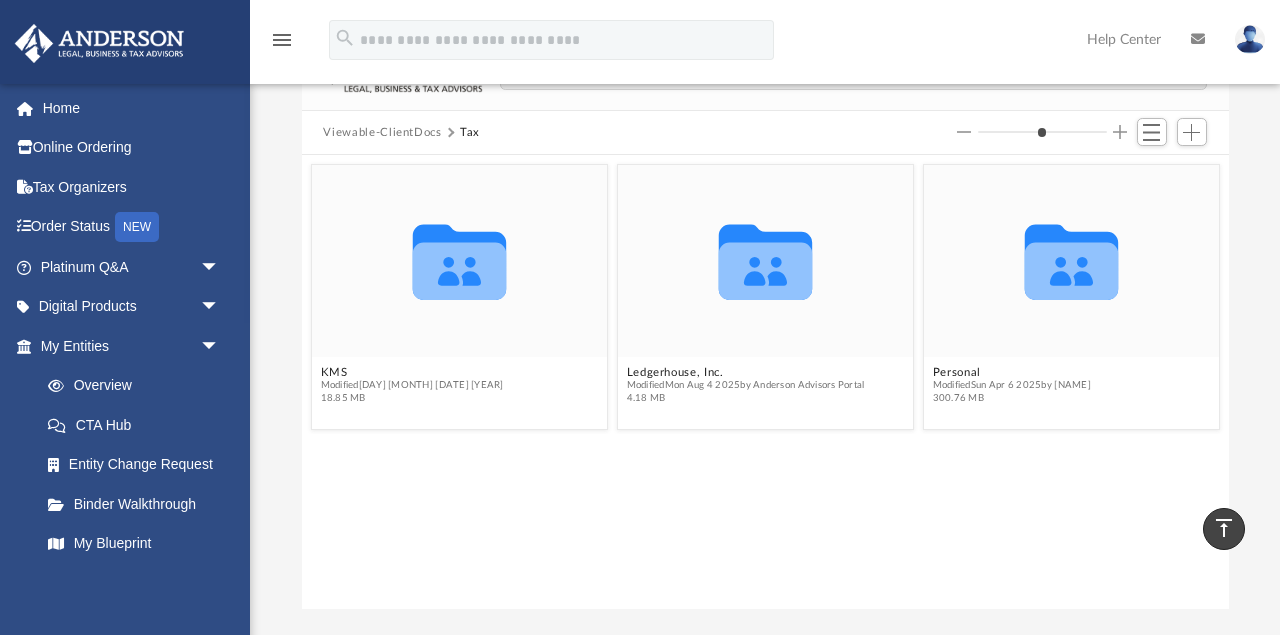 scroll, scrollTop: 143, scrollLeft: 0, axis: vertical 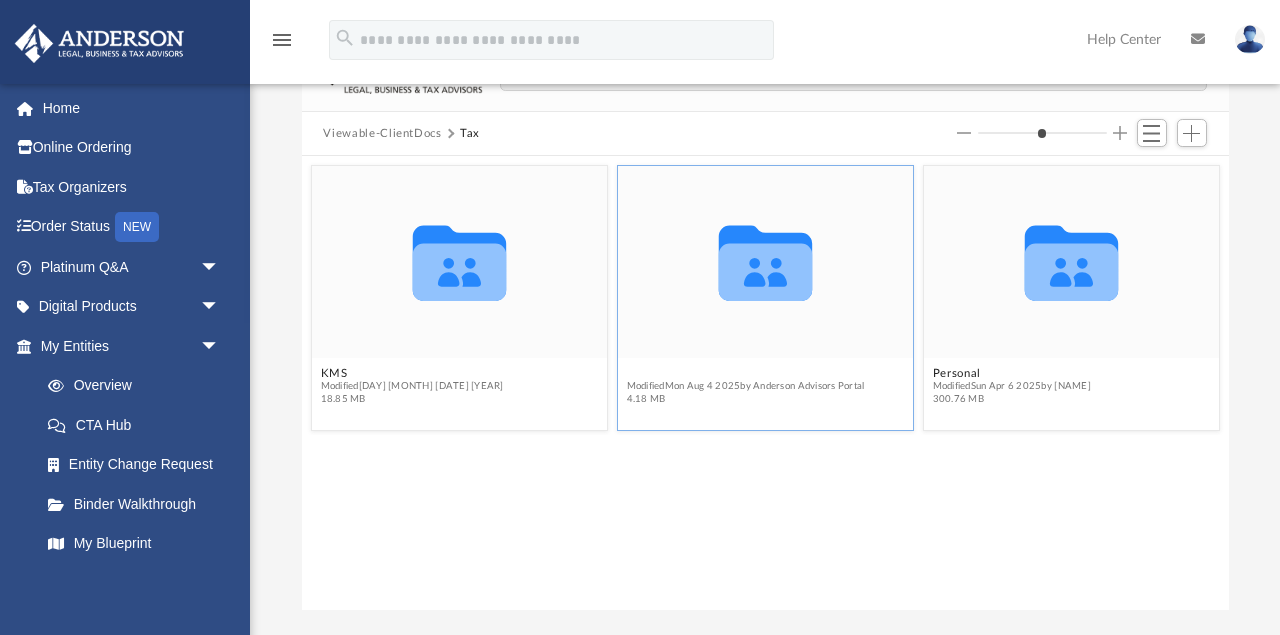 click on "Ledgerhouse, Inc." at bounding box center [745, 372] 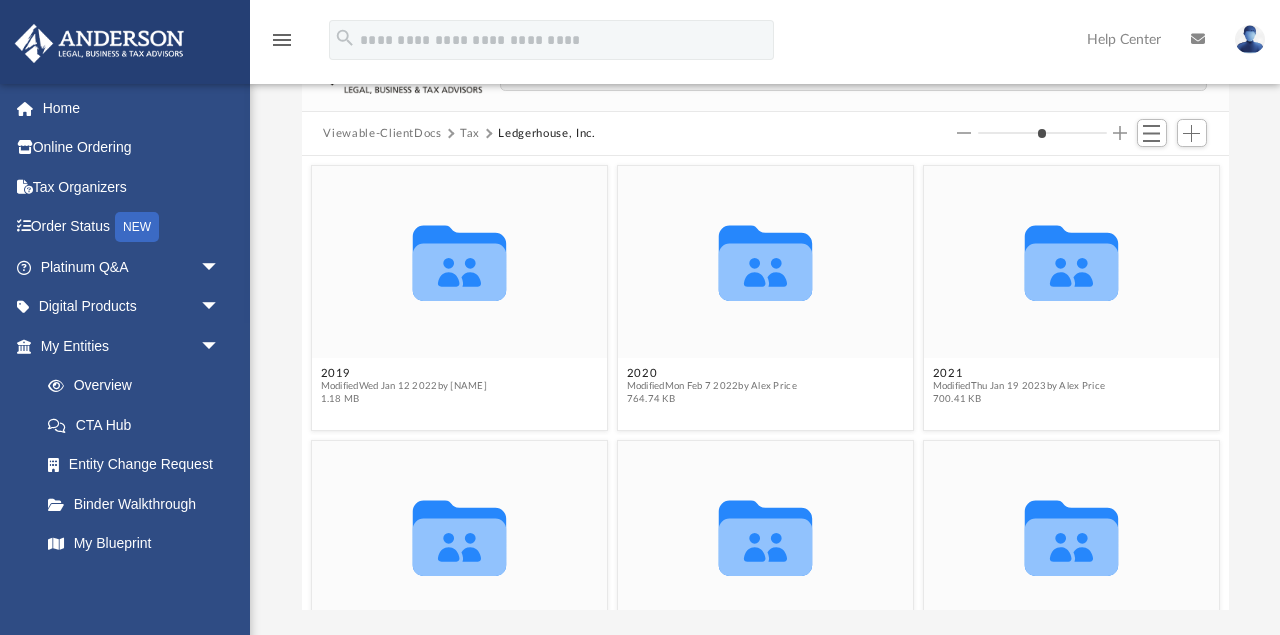 scroll, scrollTop: 105, scrollLeft: 0, axis: vertical 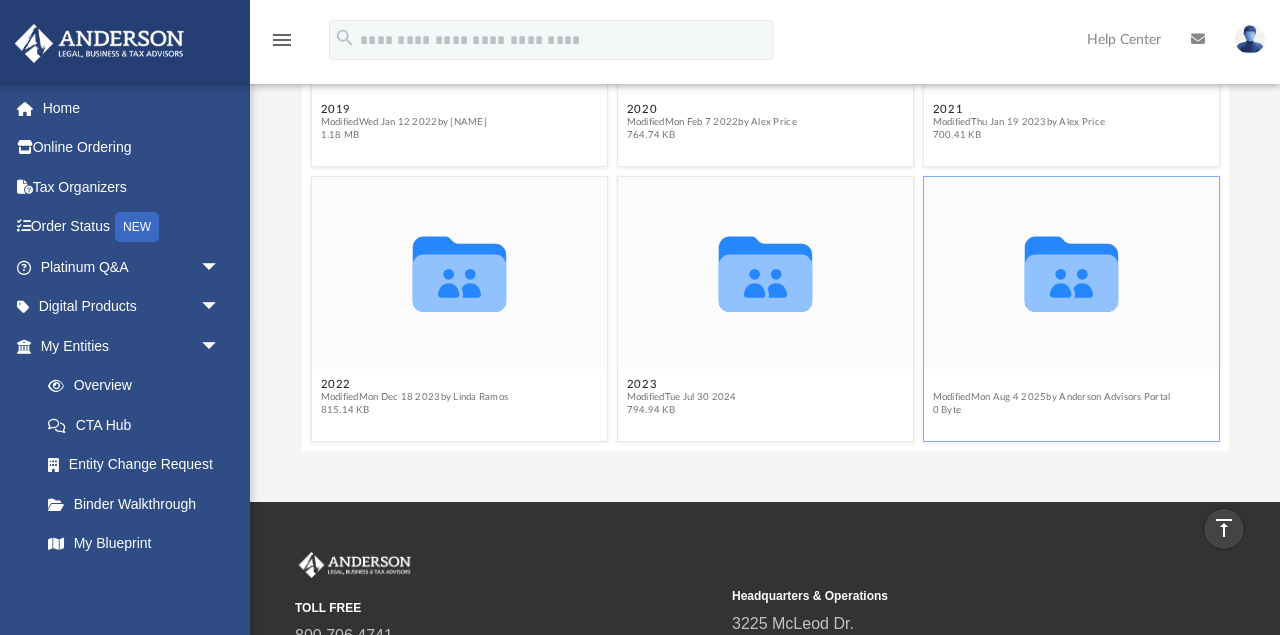 click on "2024" at bounding box center (1051, 383) 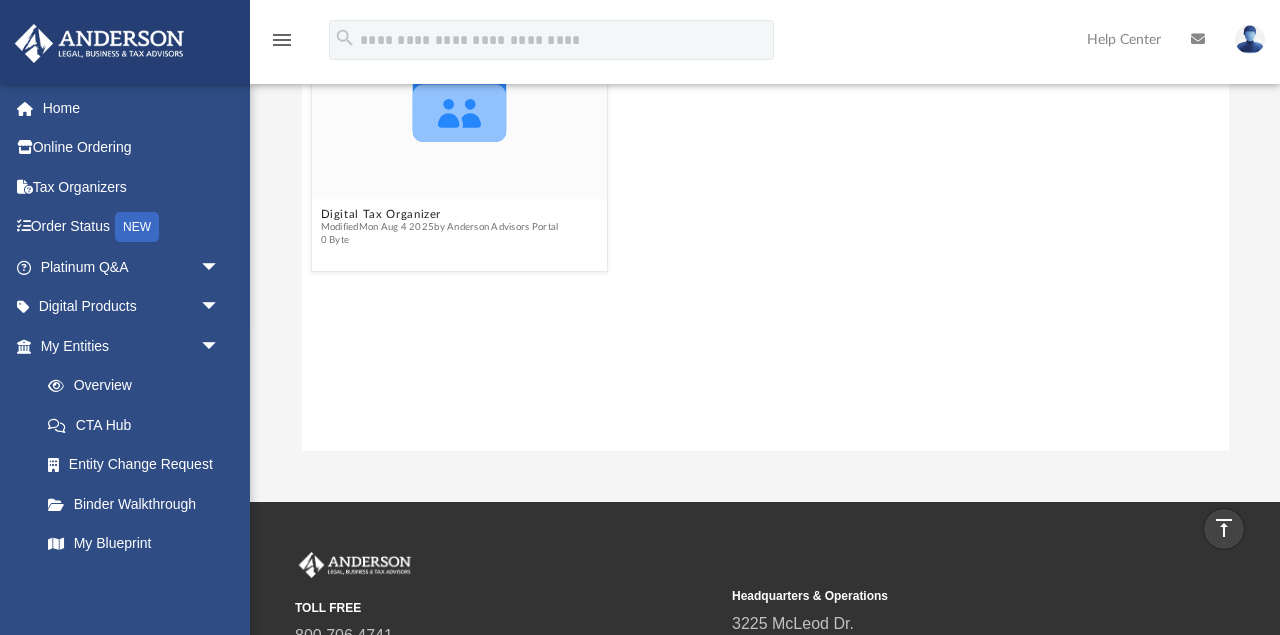 scroll, scrollTop: 0, scrollLeft: 0, axis: both 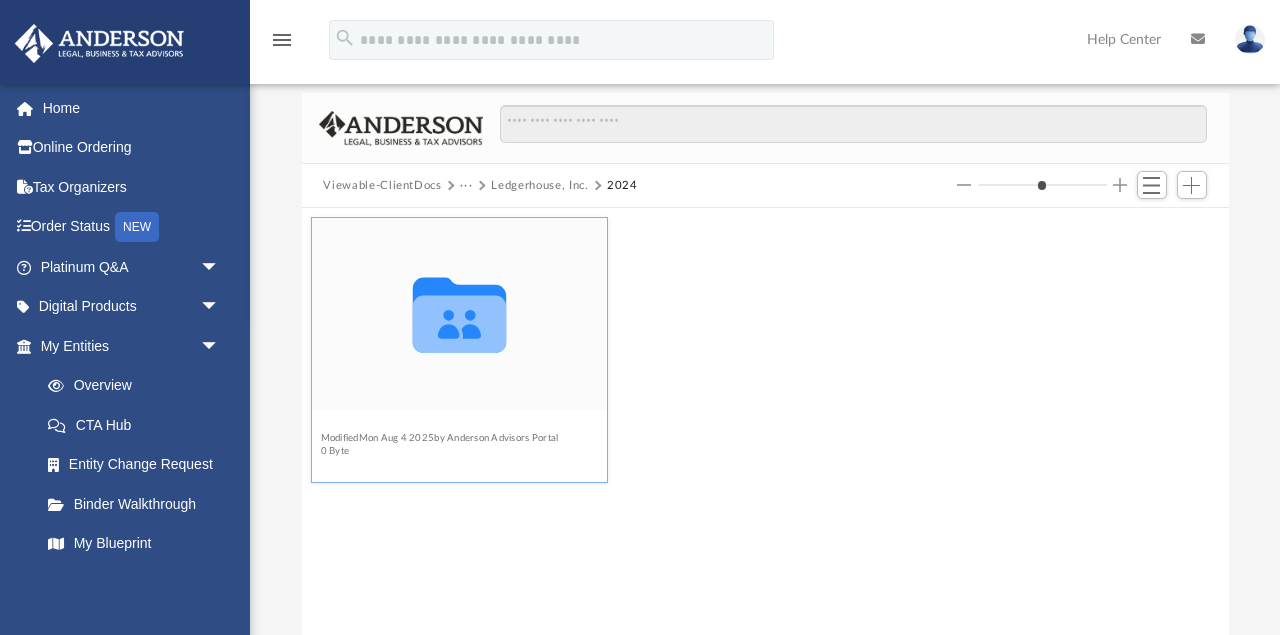 click on "Digital Tax Organizer" at bounding box center (439, 424) 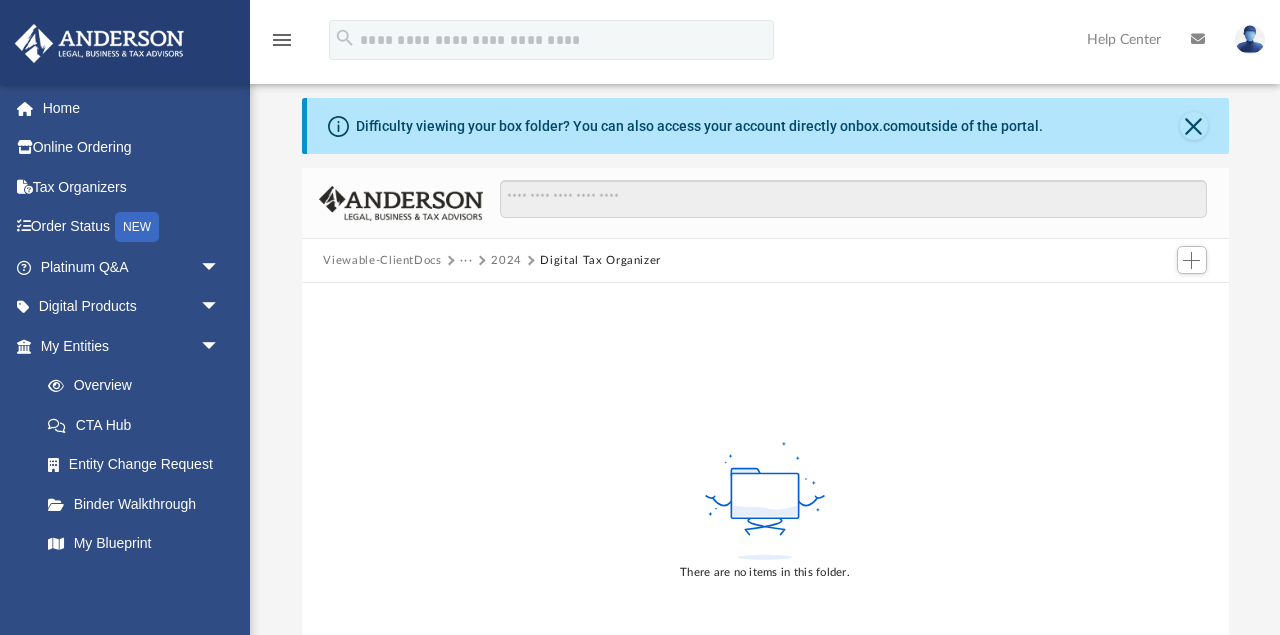 scroll, scrollTop: 0, scrollLeft: 0, axis: both 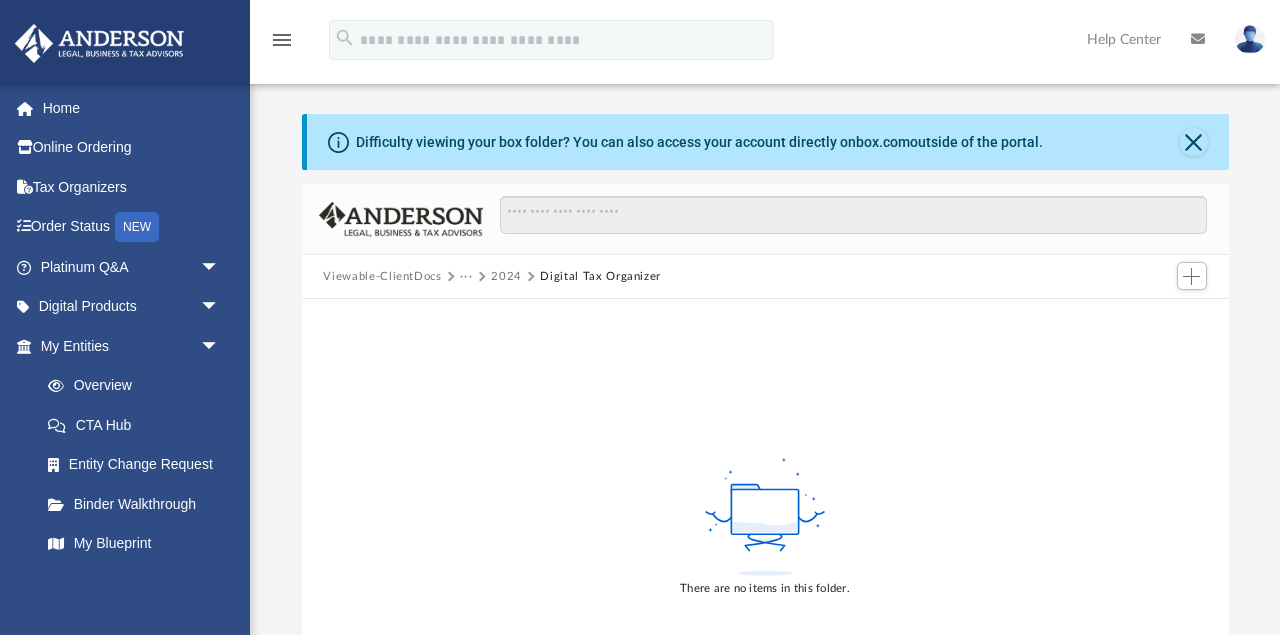 click on "Viewable-ClientDocs" at bounding box center [382, 277] 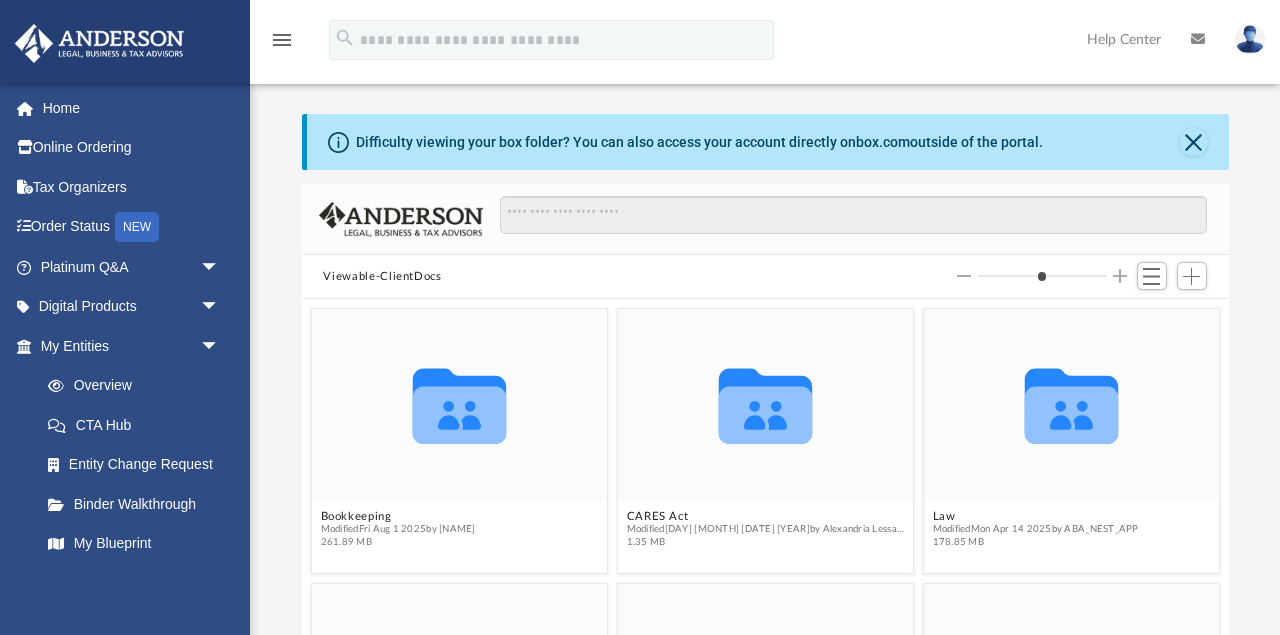 scroll, scrollTop: 1, scrollLeft: 1, axis: both 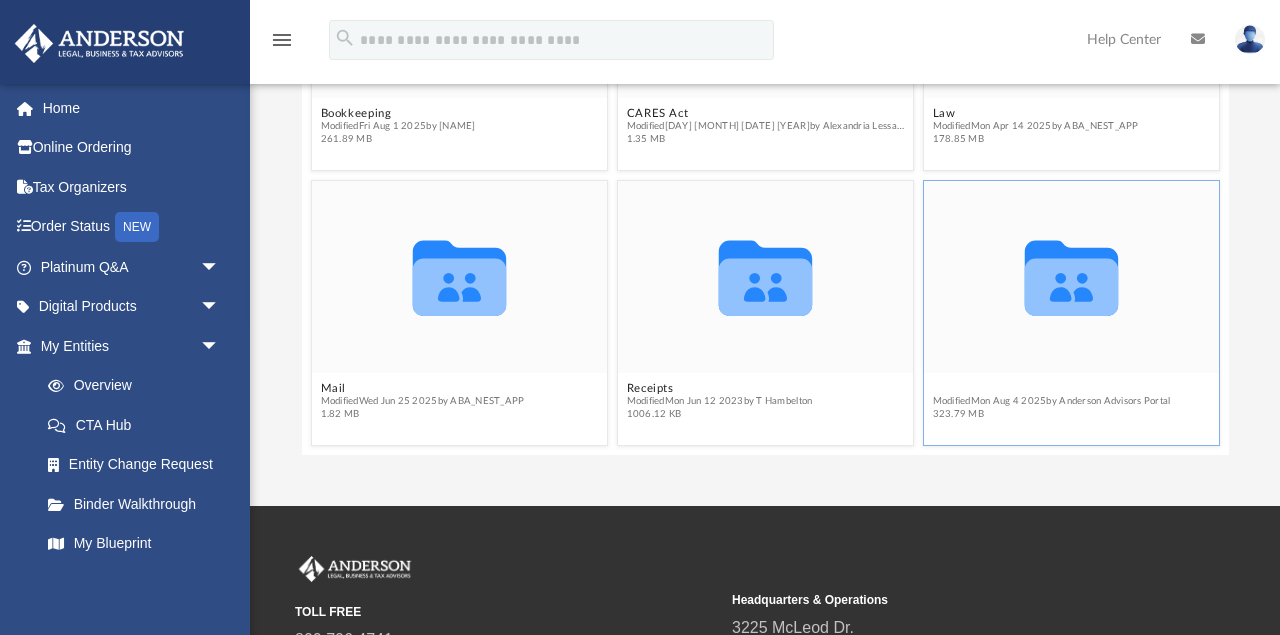 click on "Tax" at bounding box center [1051, 387] 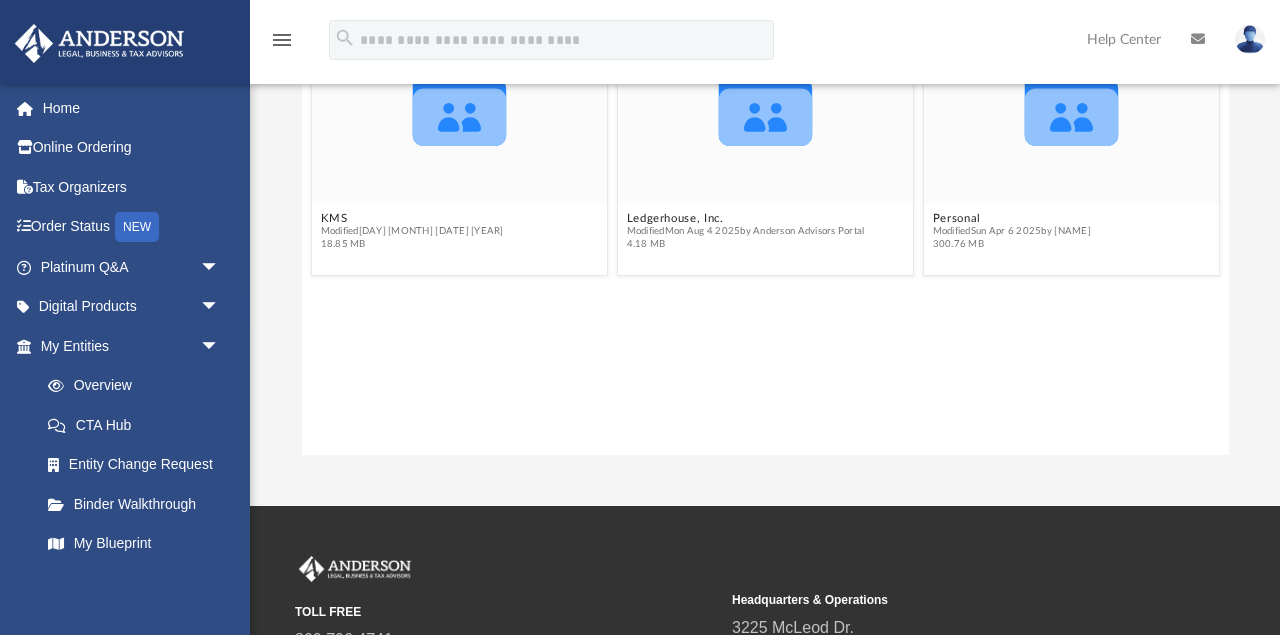 scroll, scrollTop: 0, scrollLeft: 0, axis: both 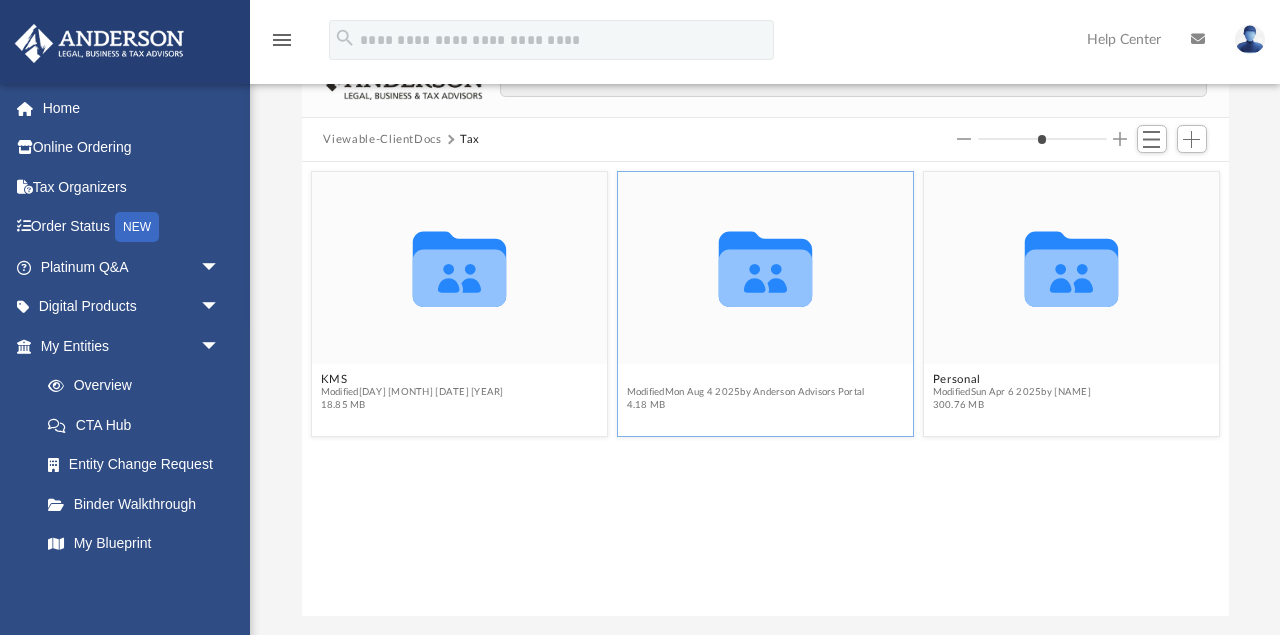 click on "Ledgerhouse, Inc." at bounding box center [745, 378] 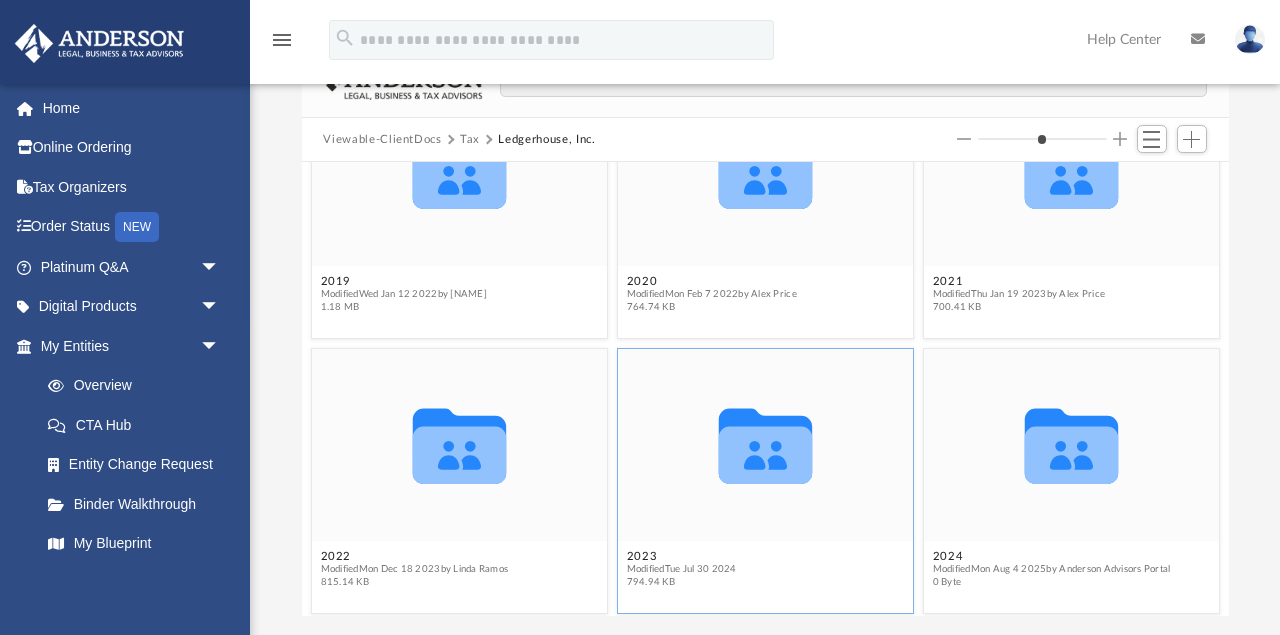 scroll, scrollTop: 105, scrollLeft: 0, axis: vertical 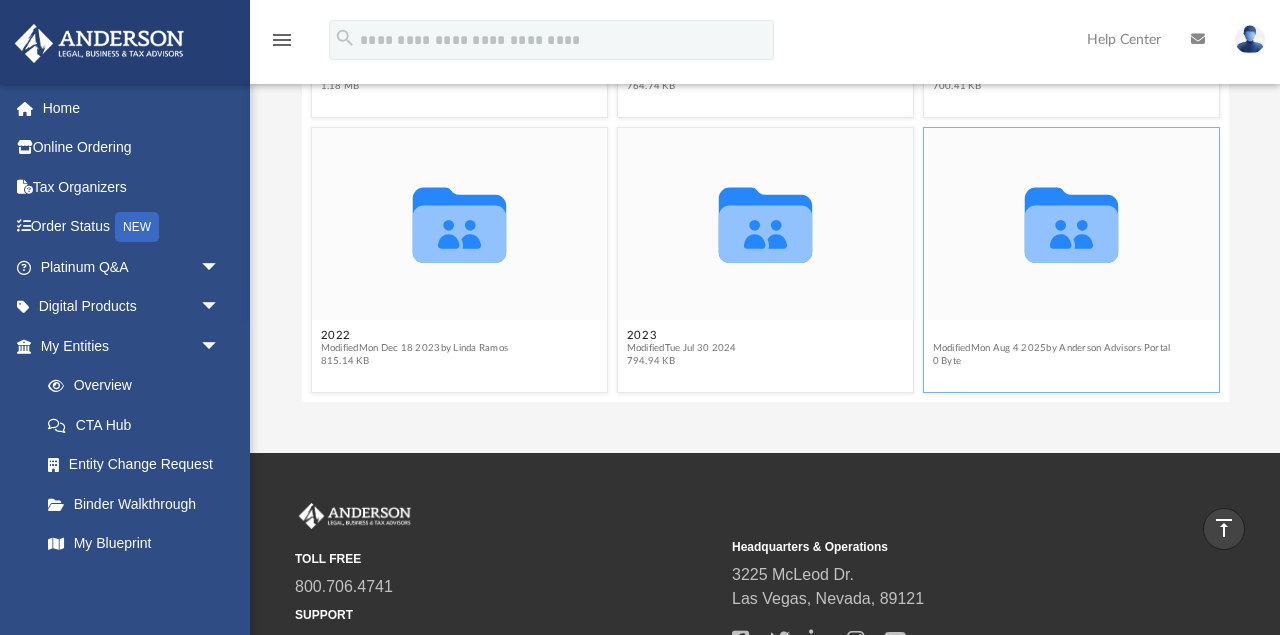 click on "2024" at bounding box center [1051, 334] 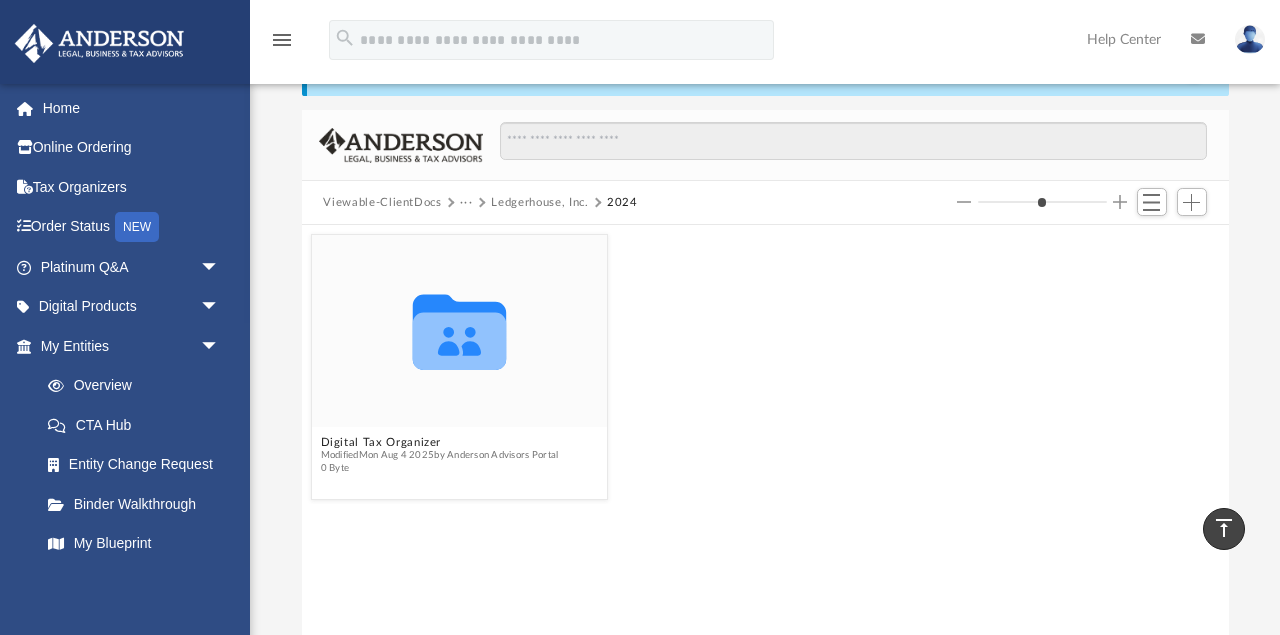 scroll, scrollTop: 71, scrollLeft: 0, axis: vertical 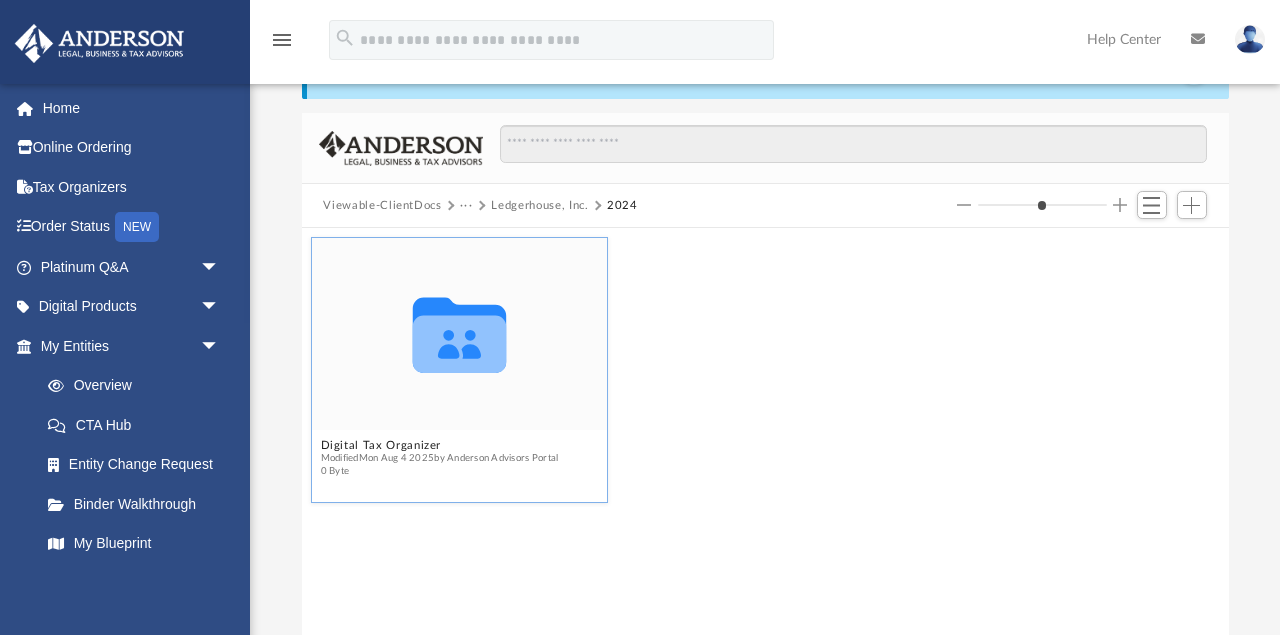 click 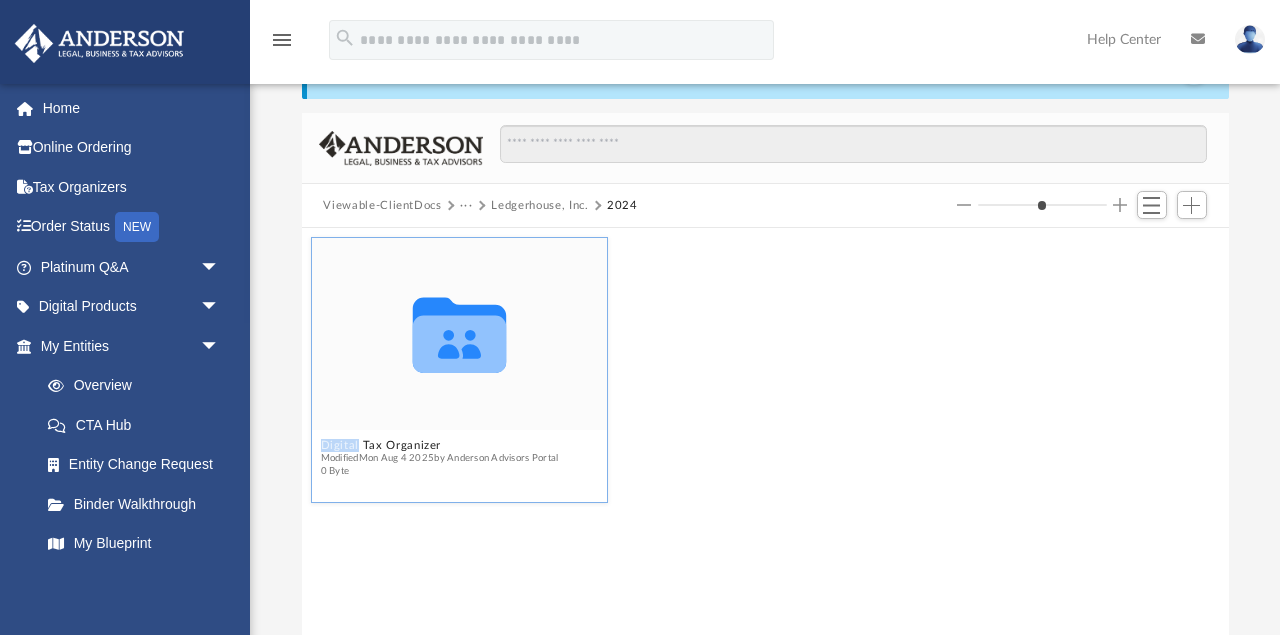 click 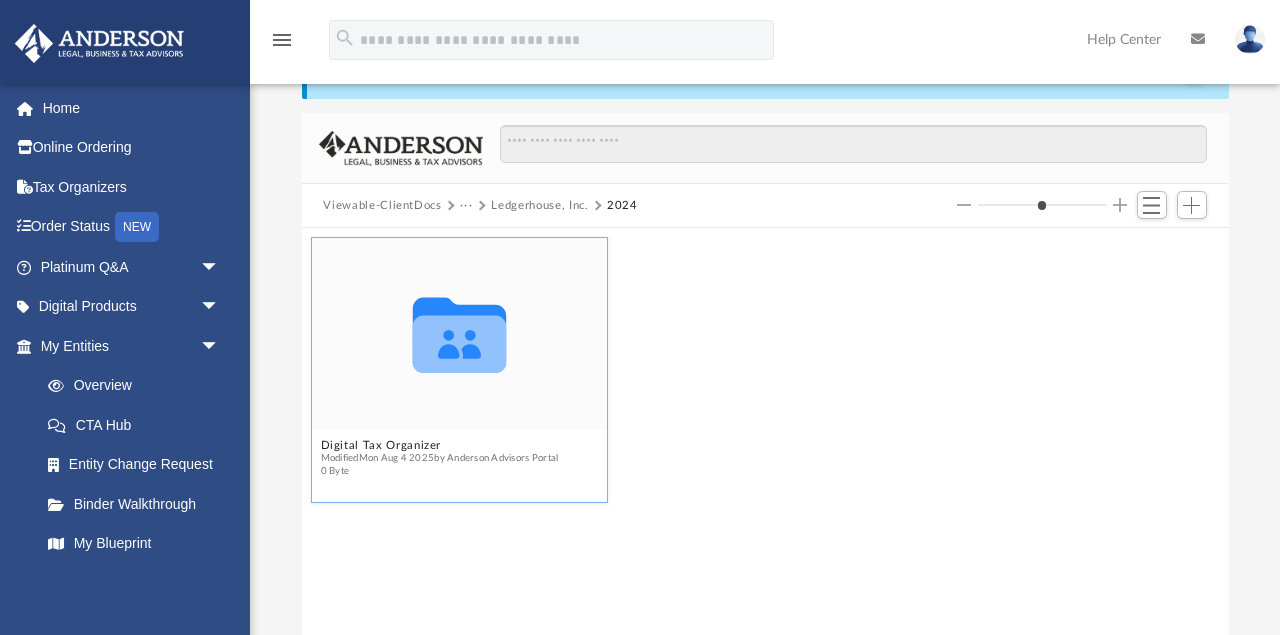 click on "Collaborated Folder" at bounding box center (458, 333) 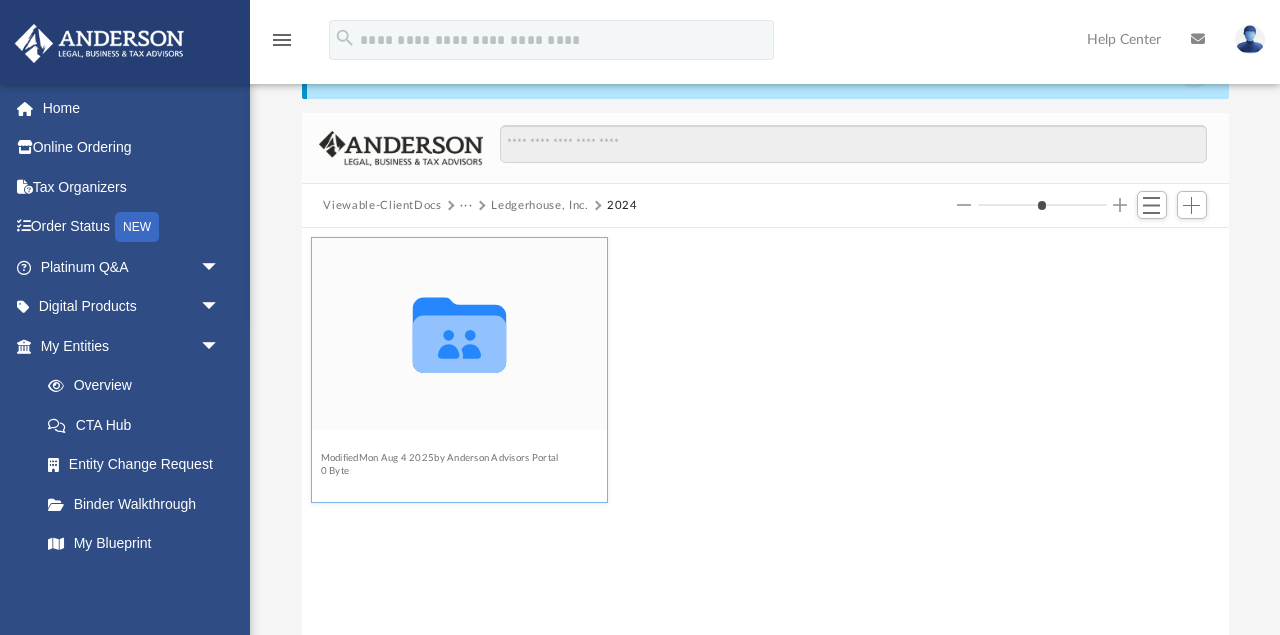click on "Digital Tax Organizer" at bounding box center (439, 444) 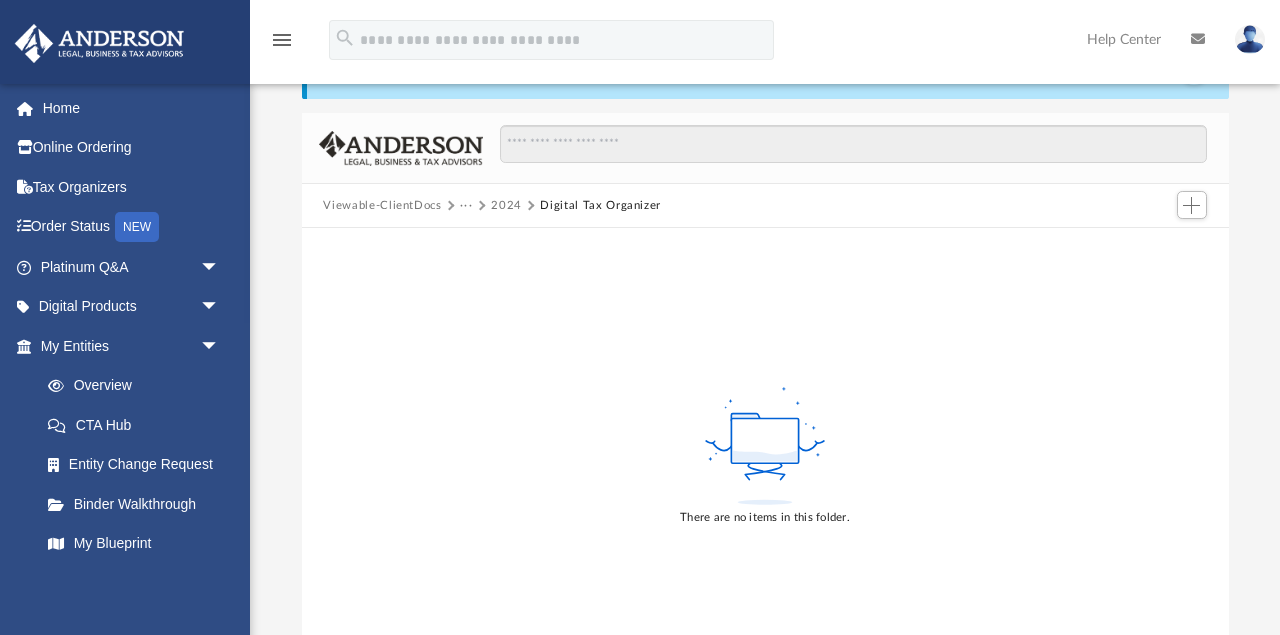 scroll, scrollTop: 0, scrollLeft: 0, axis: both 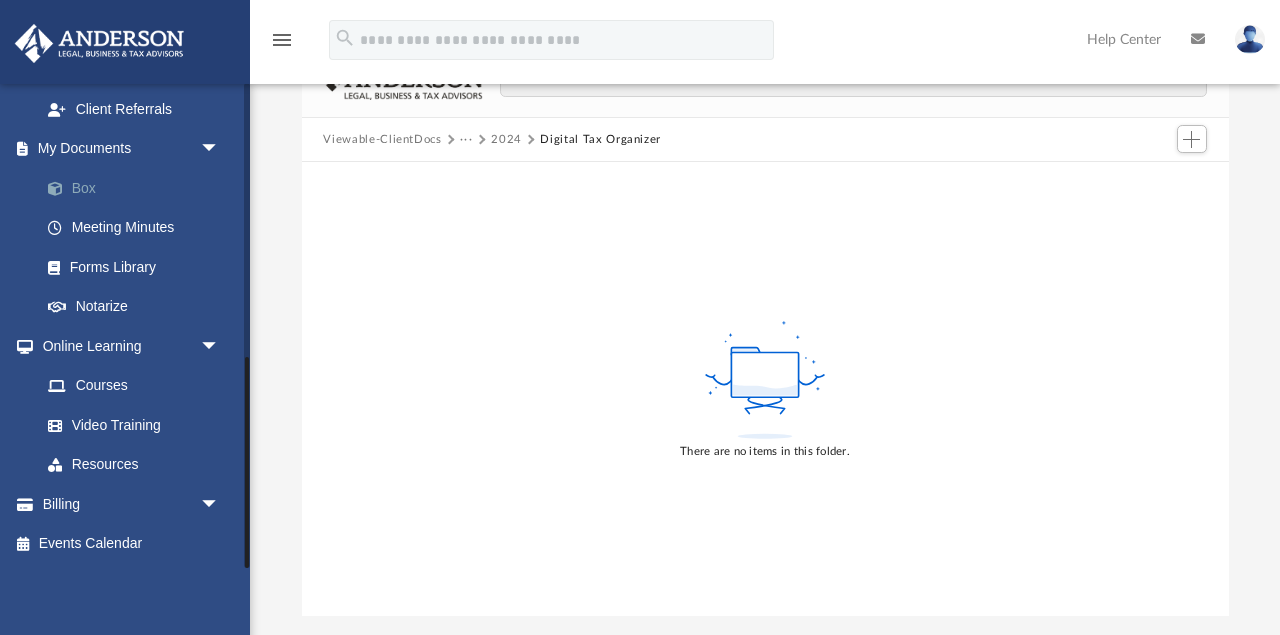 click on "Box" at bounding box center [139, 188] 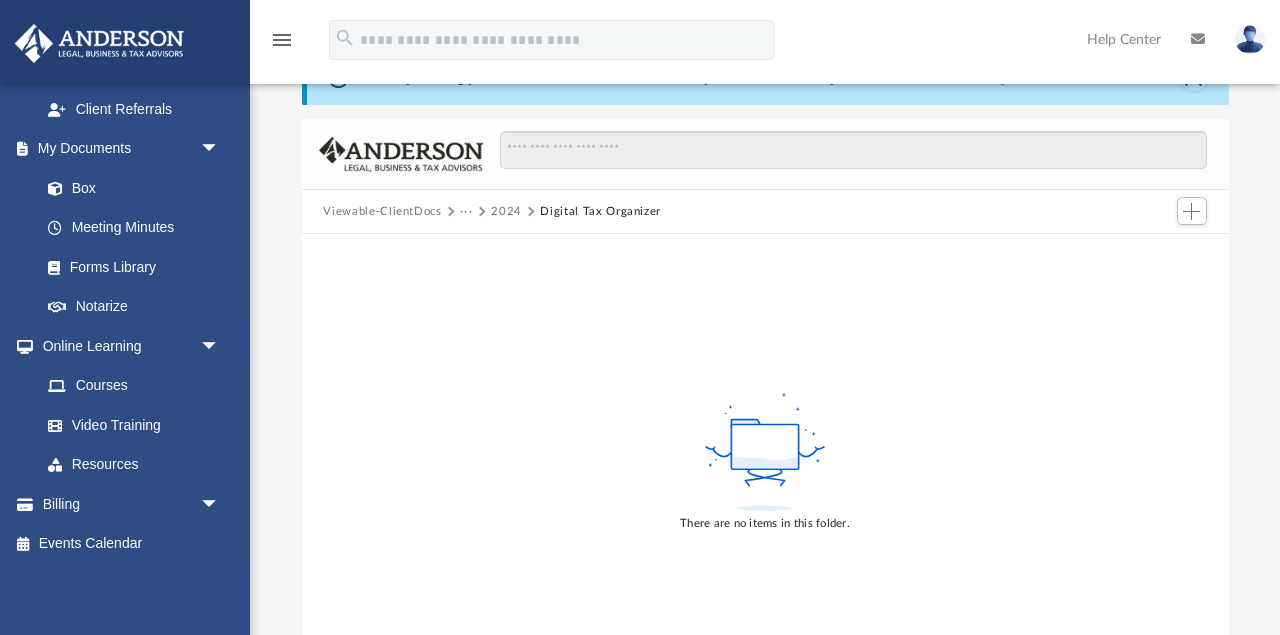 scroll, scrollTop: 0, scrollLeft: 0, axis: both 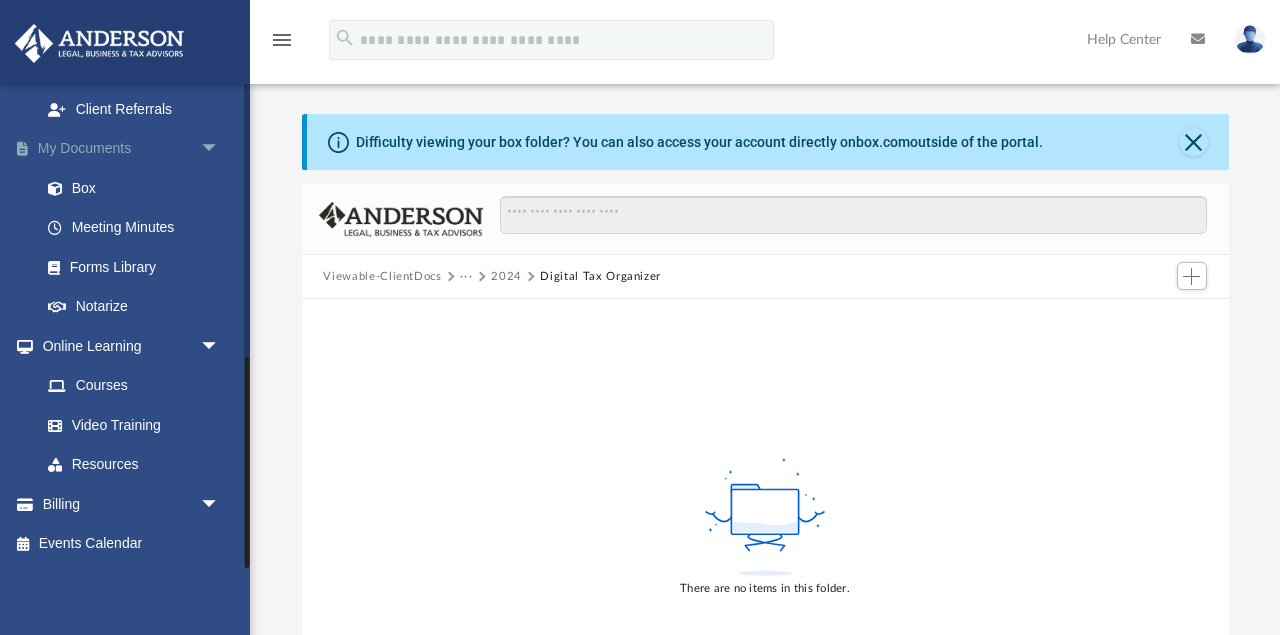 click on "My Documents arrow_drop_down" at bounding box center (132, 149) 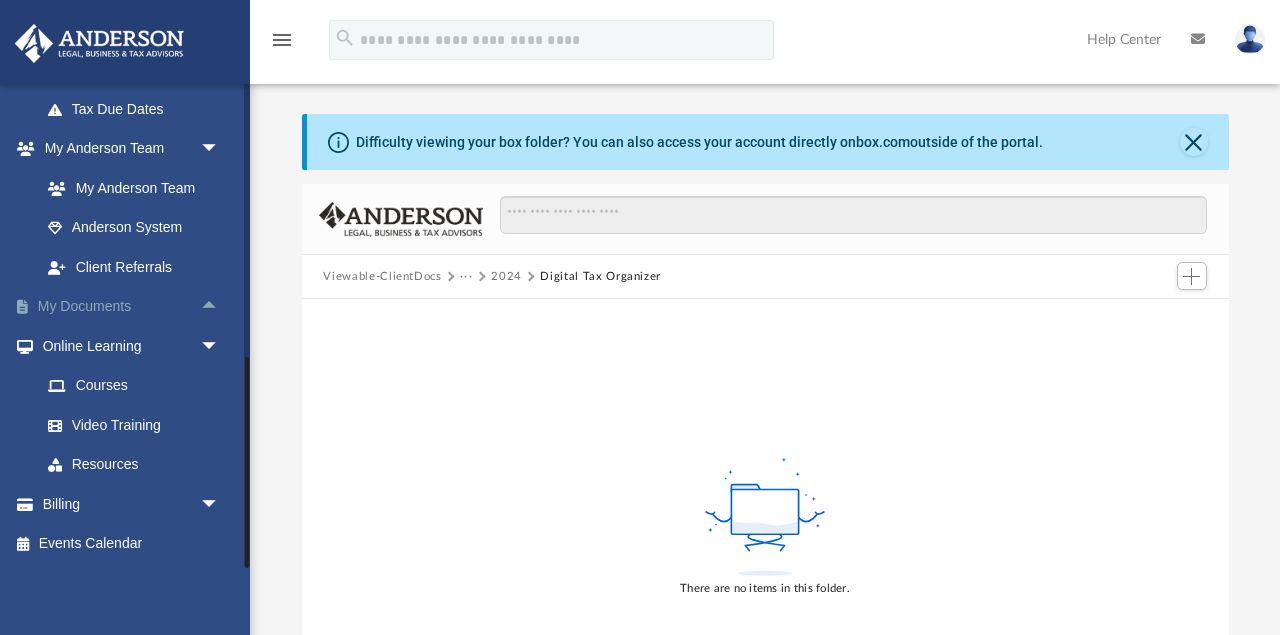 click on "arrow_drop_up" at bounding box center (220, 307) 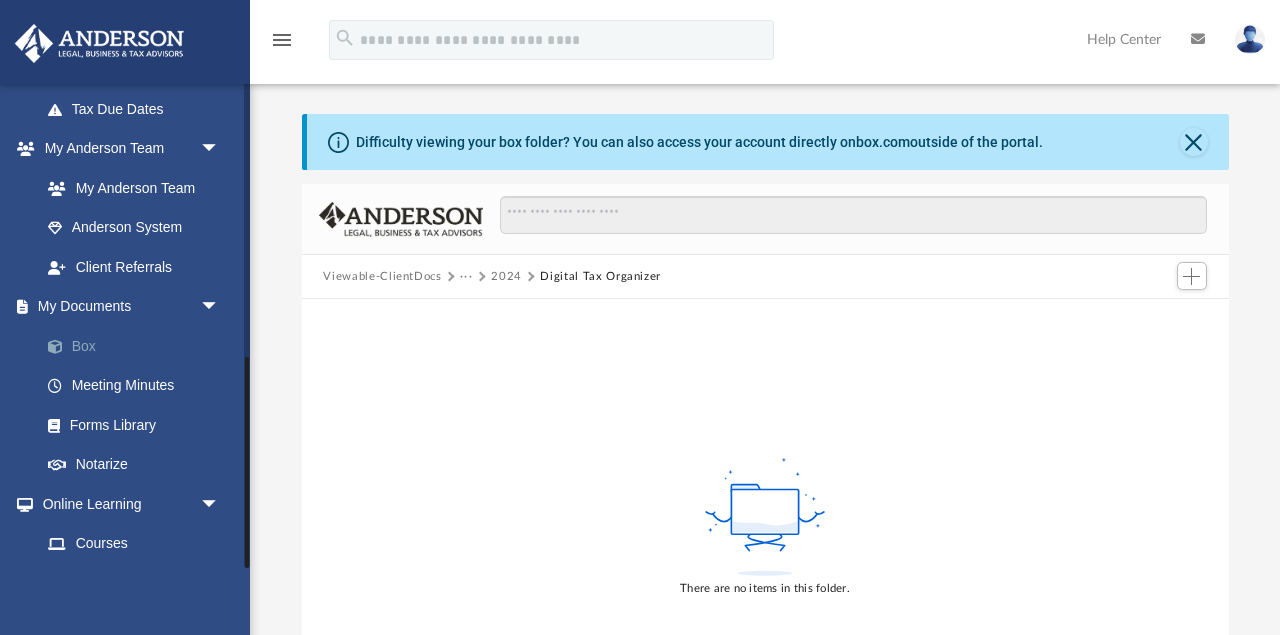 click on "Box" at bounding box center (139, 346) 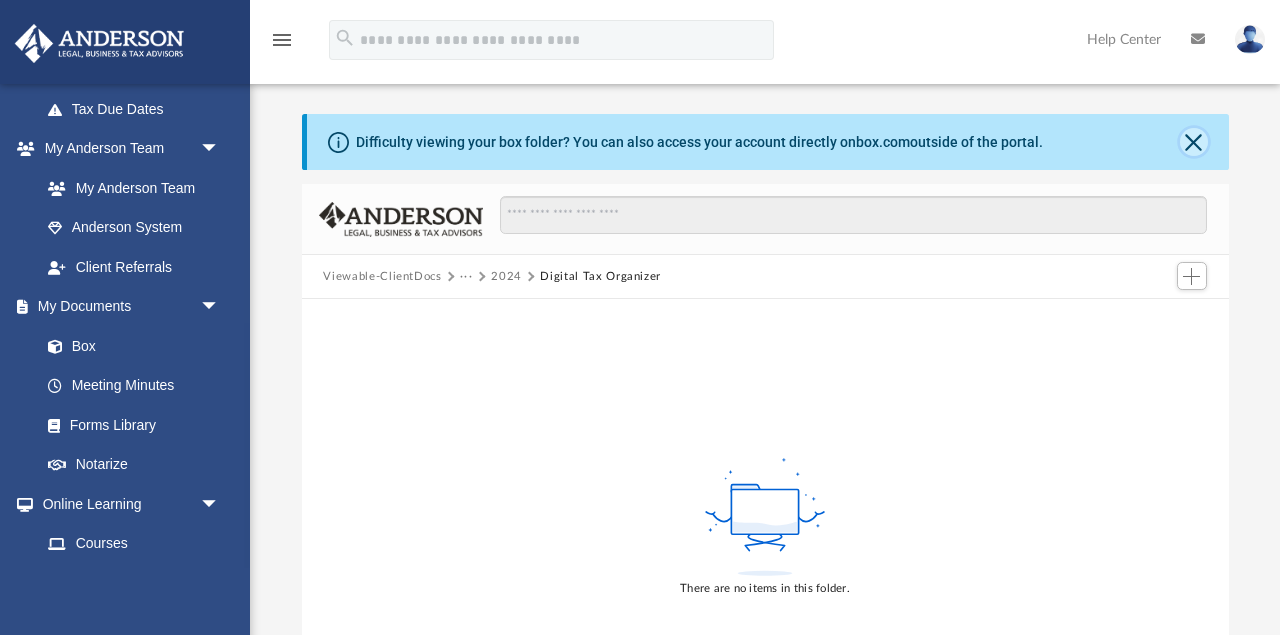click 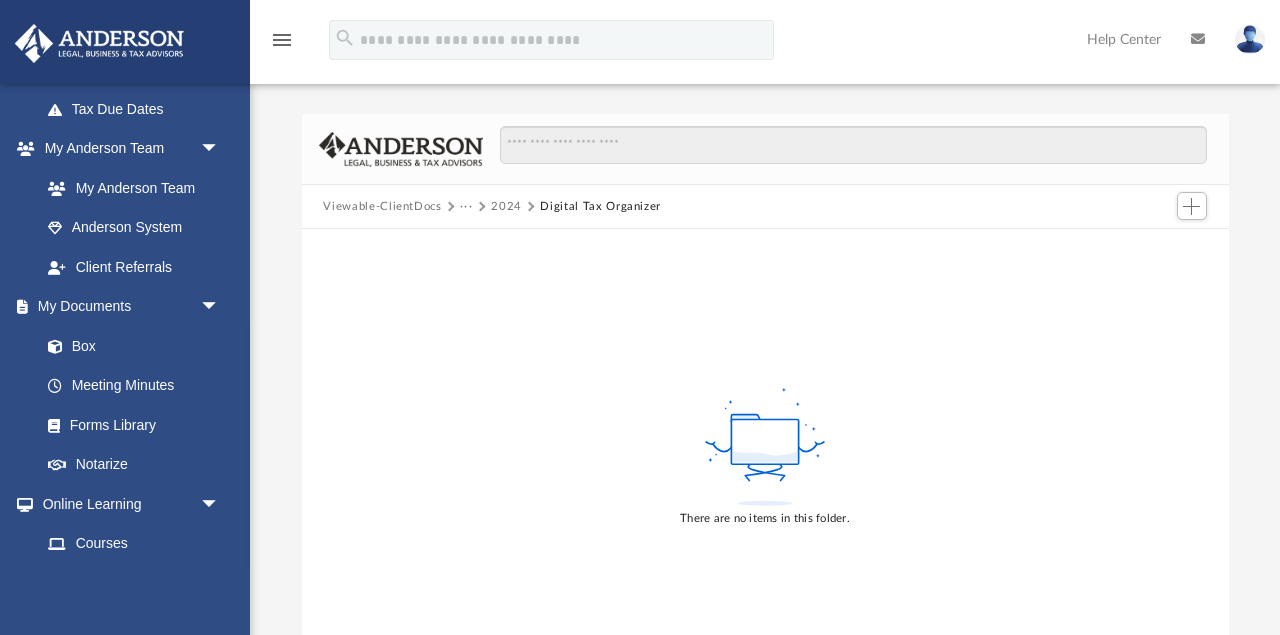 click on "Viewable-ClientDocs" at bounding box center [382, 207] 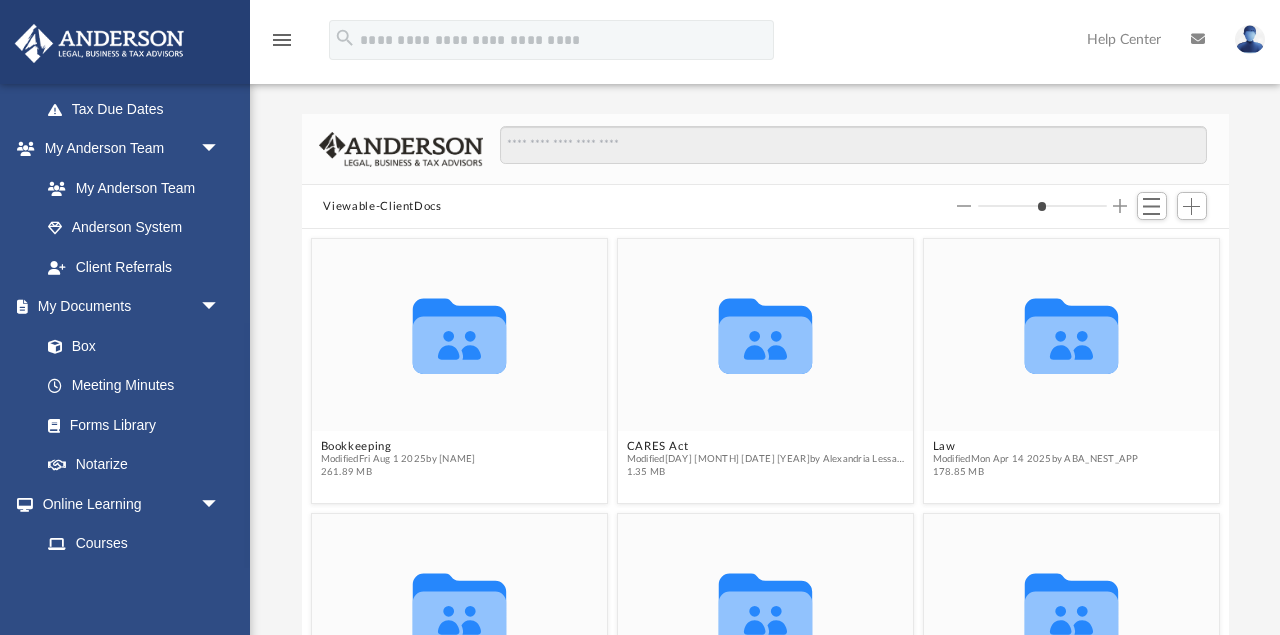 scroll, scrollTop: 1, scrollLeft: 1, axis: both 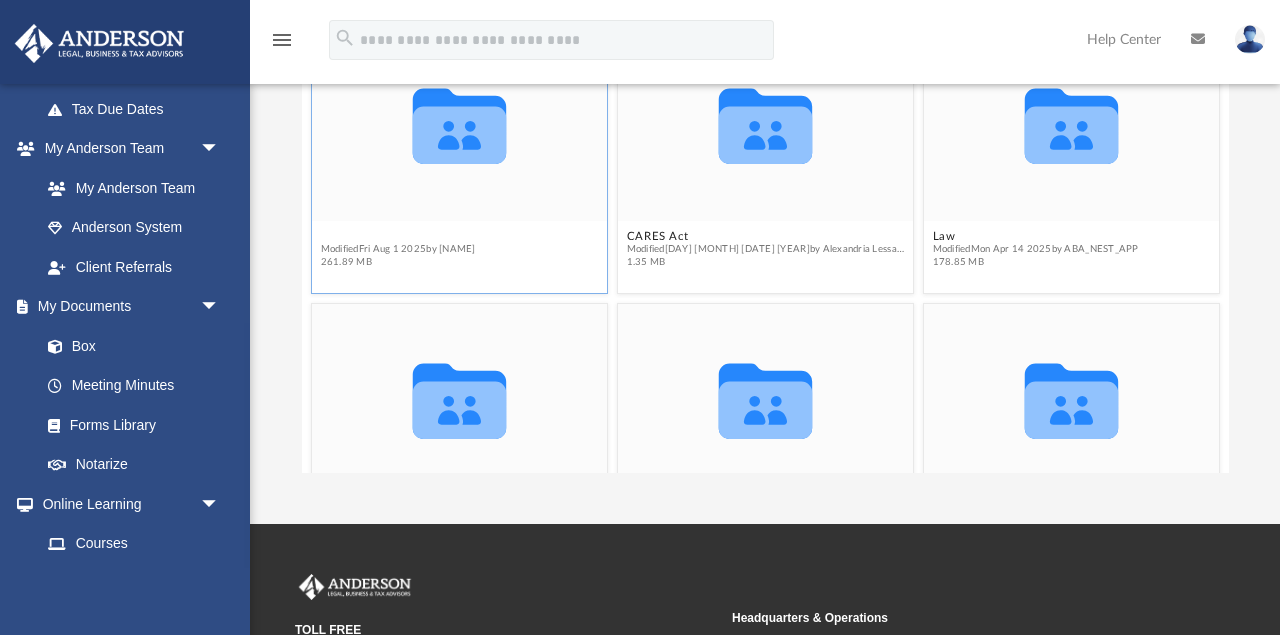 click on "Bookkeeping" at bounding box center [397, 235] 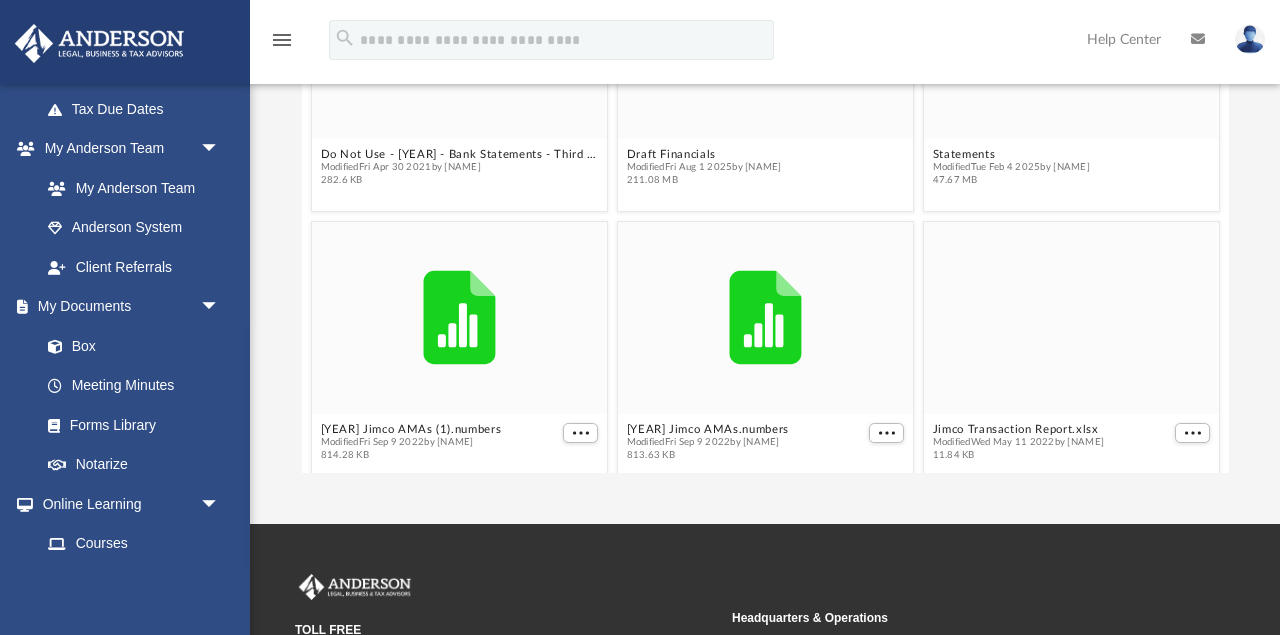 scroll, scrollTop: 380, scrollLeft: 0, axis: vertical 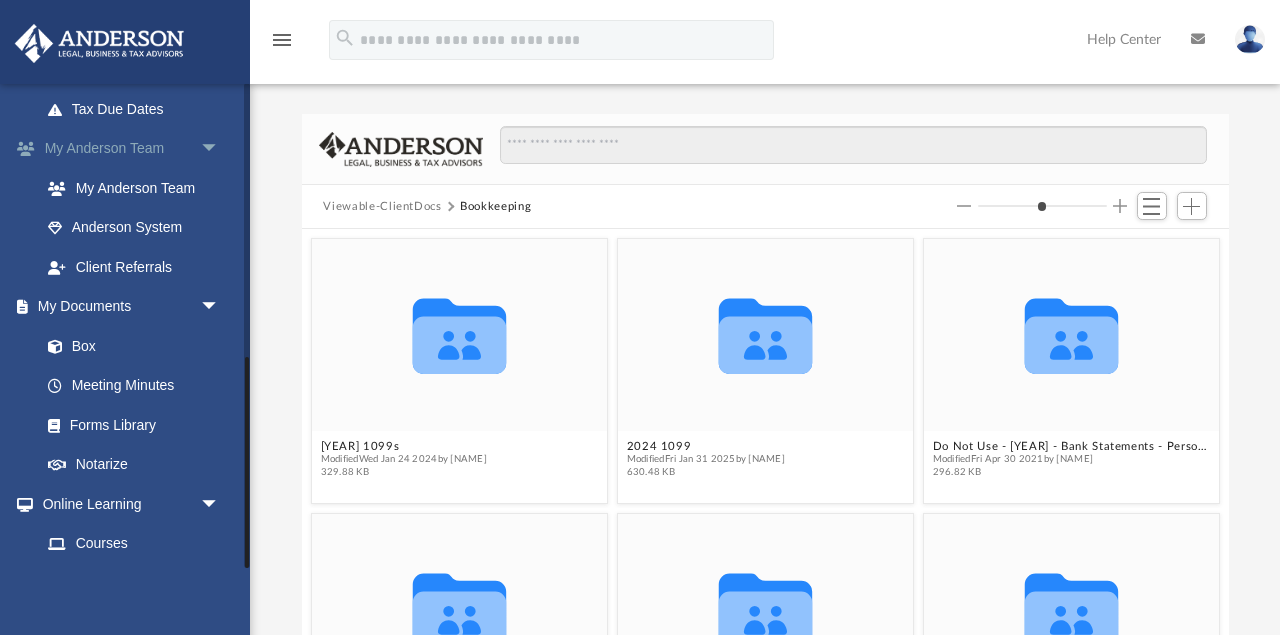 click on "arrow_drop_down" at bounding box center (220, 149) 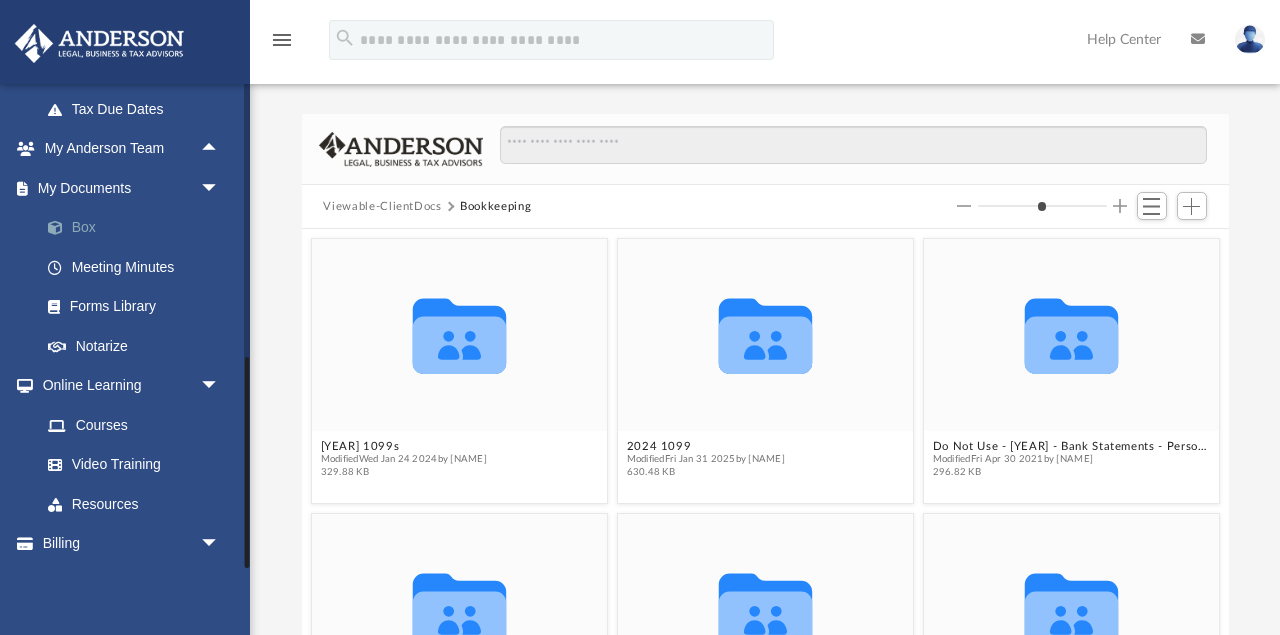 click on "Box" at bounding box center (139, 228) 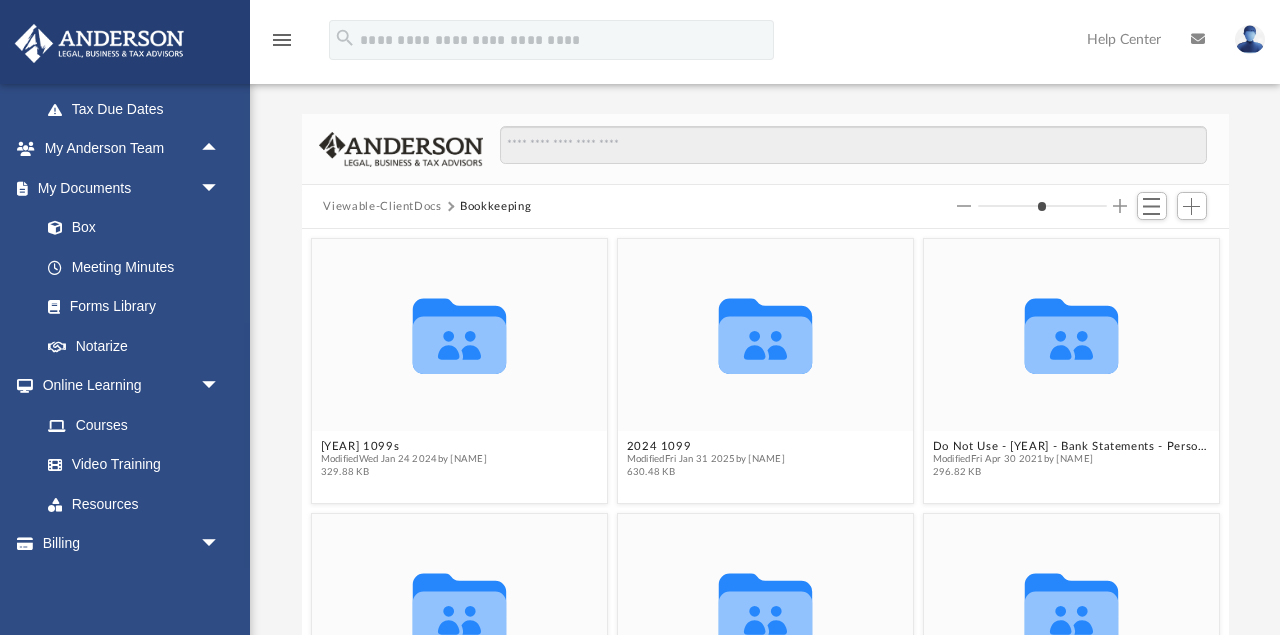 click on "Viewable-ClientDocs" at bounding box center [382, 207] 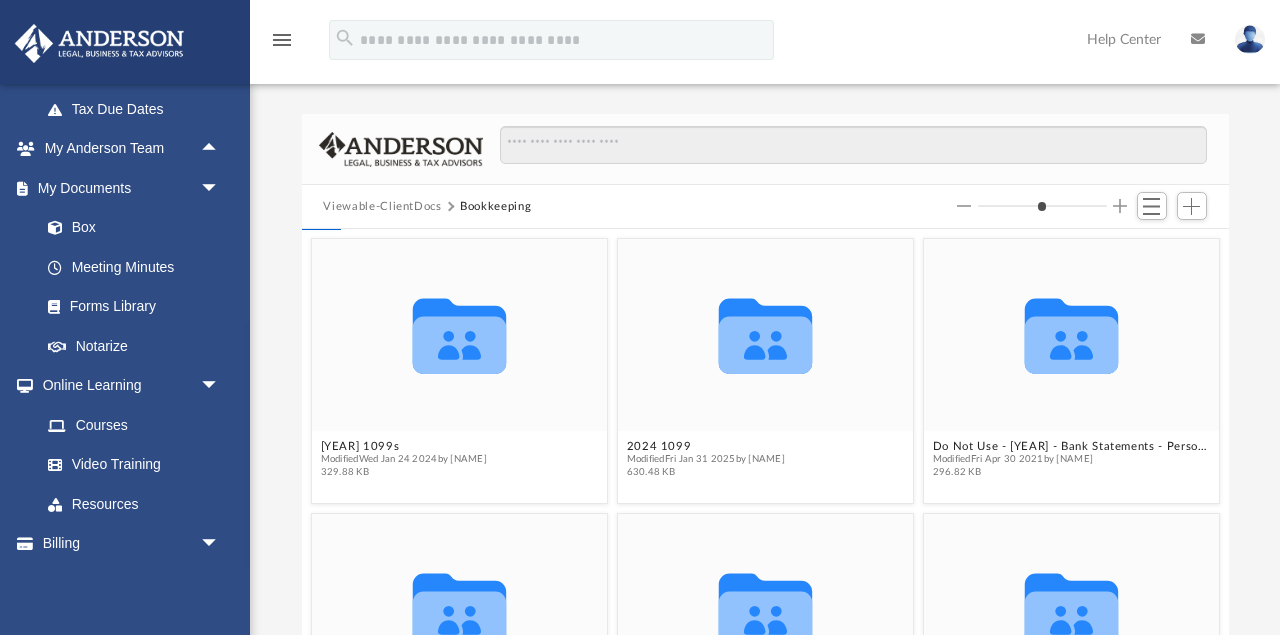 type on "*" 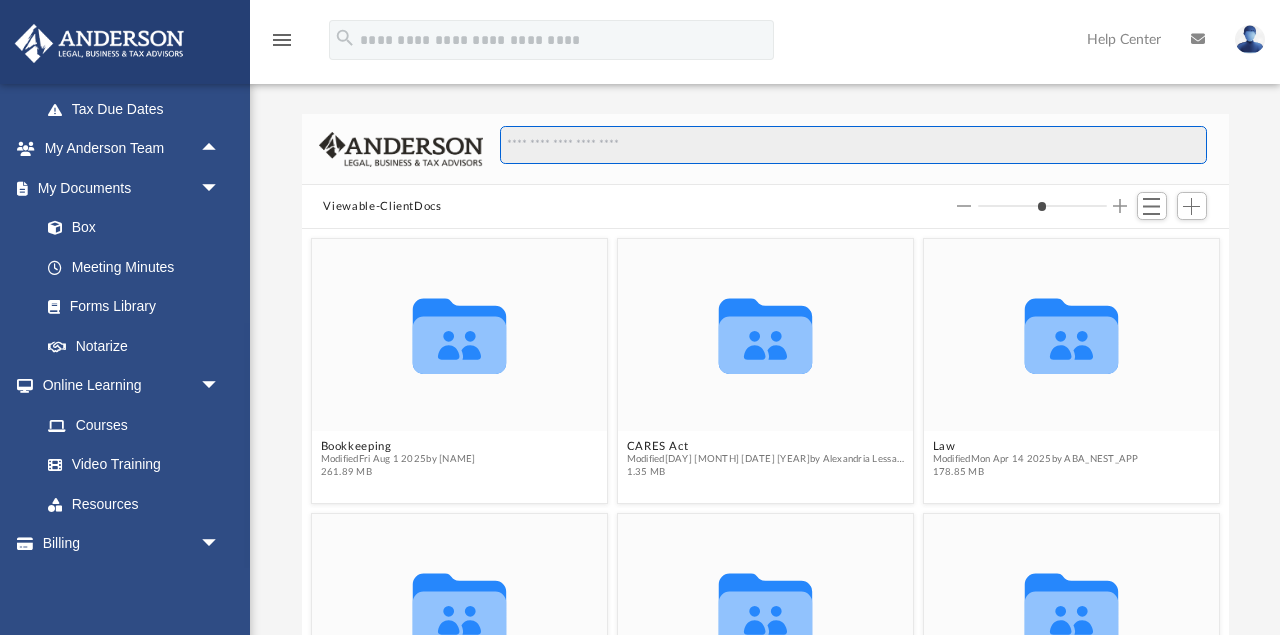 click at bounding box center [853, 145] 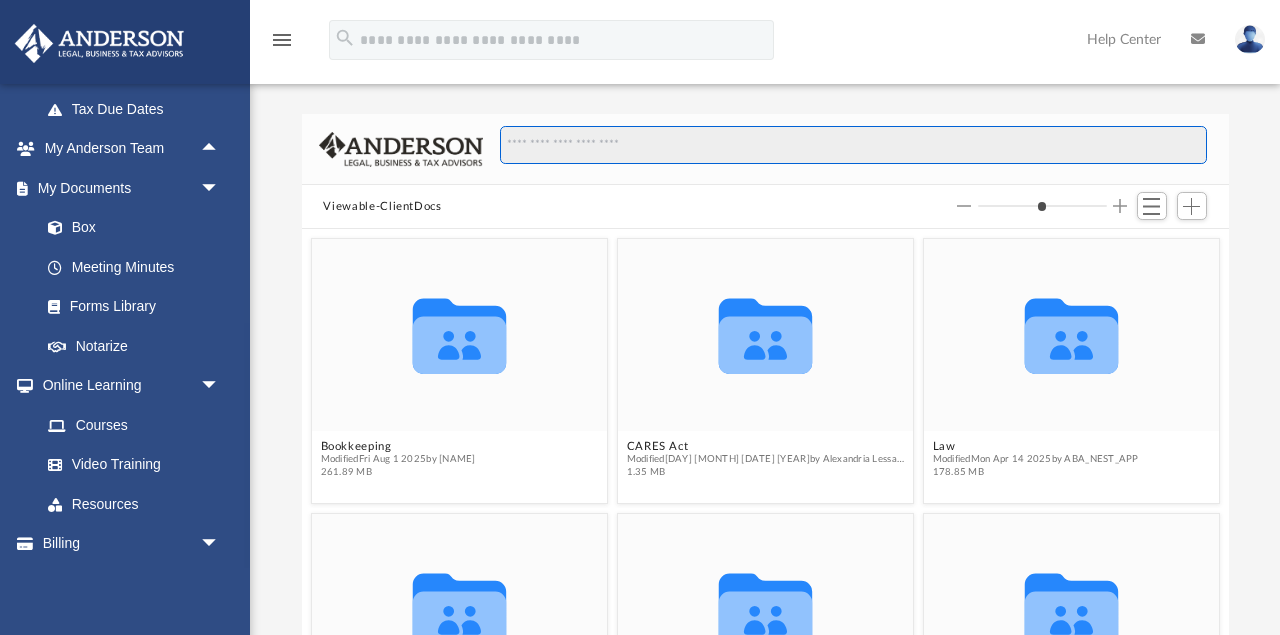 type on "*" 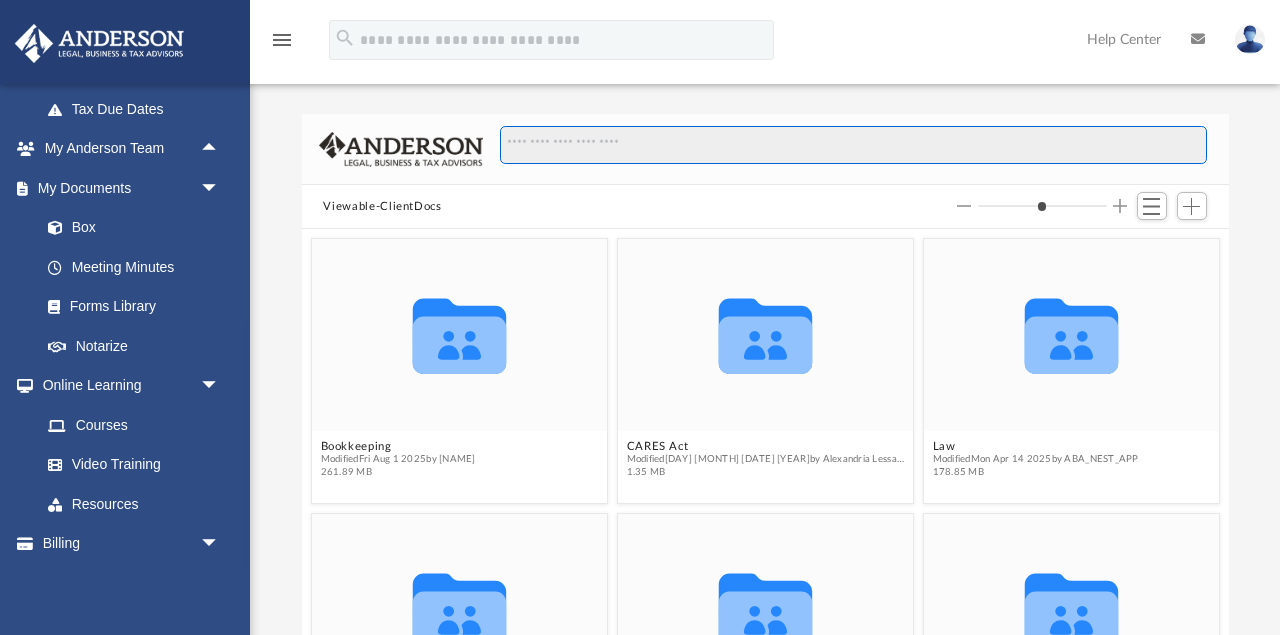type on "*" 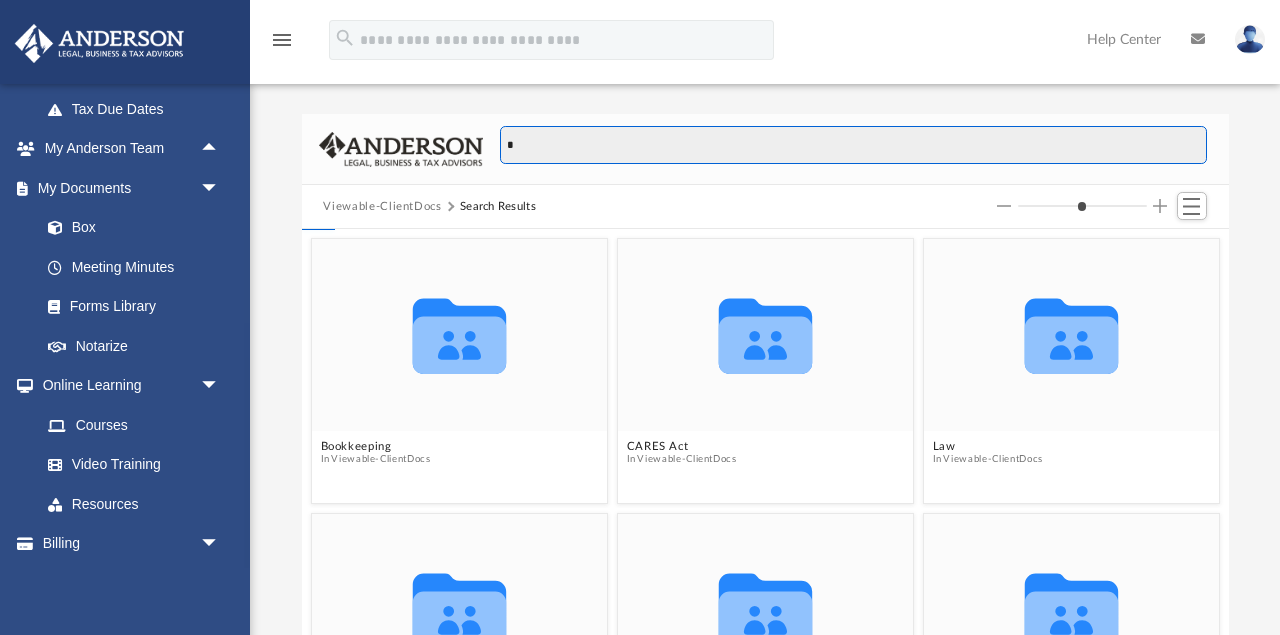 type on "**" 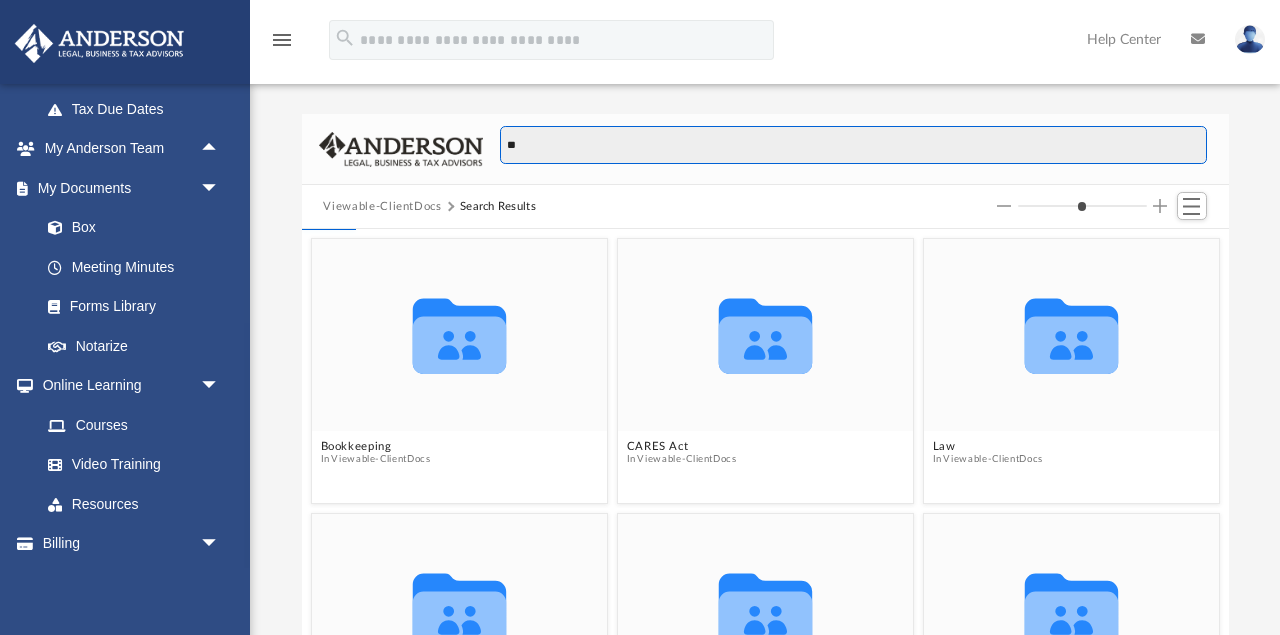 type on "***" 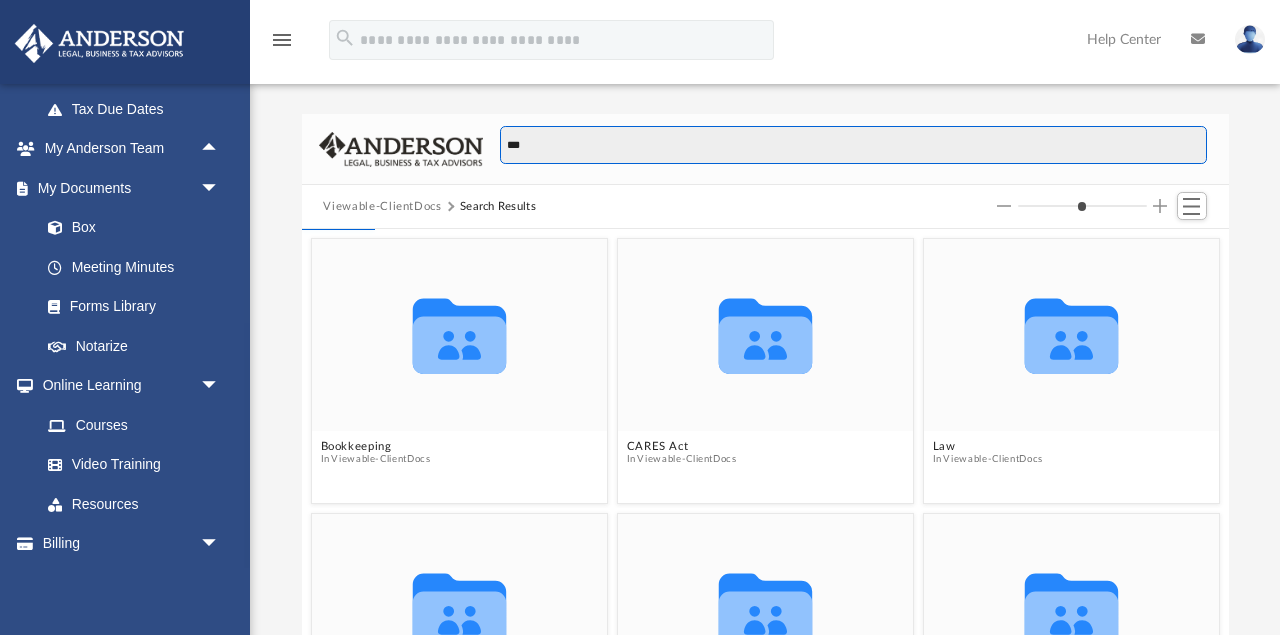 type on "****" 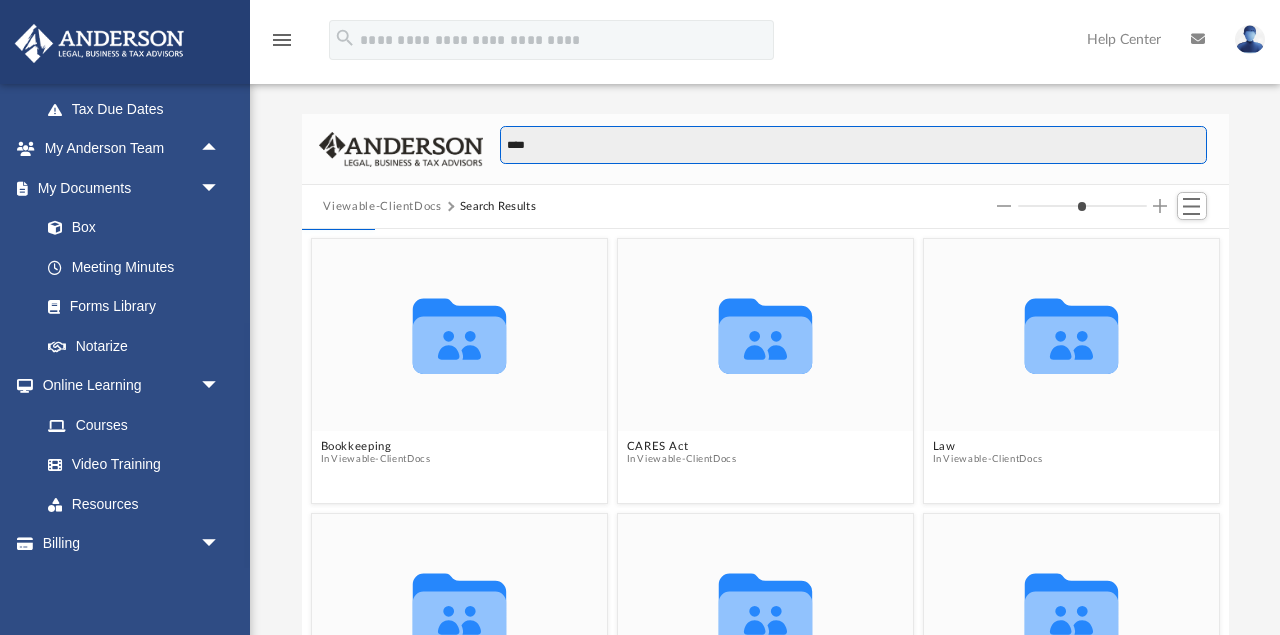 type on "*****" 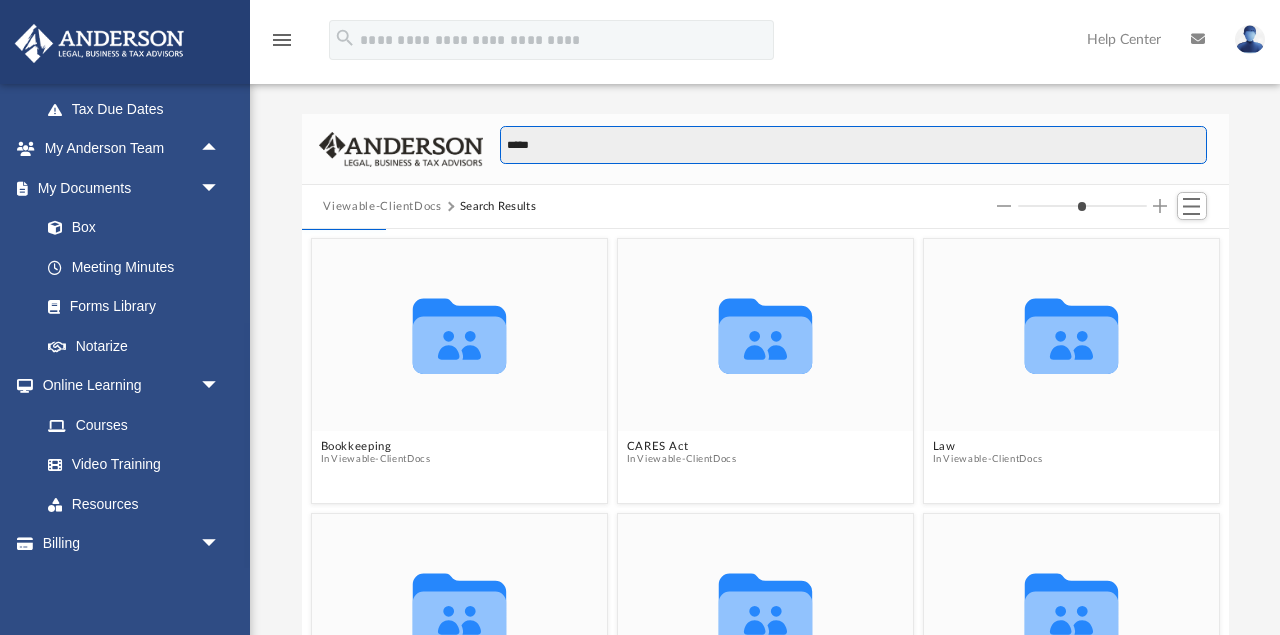 type on "******" 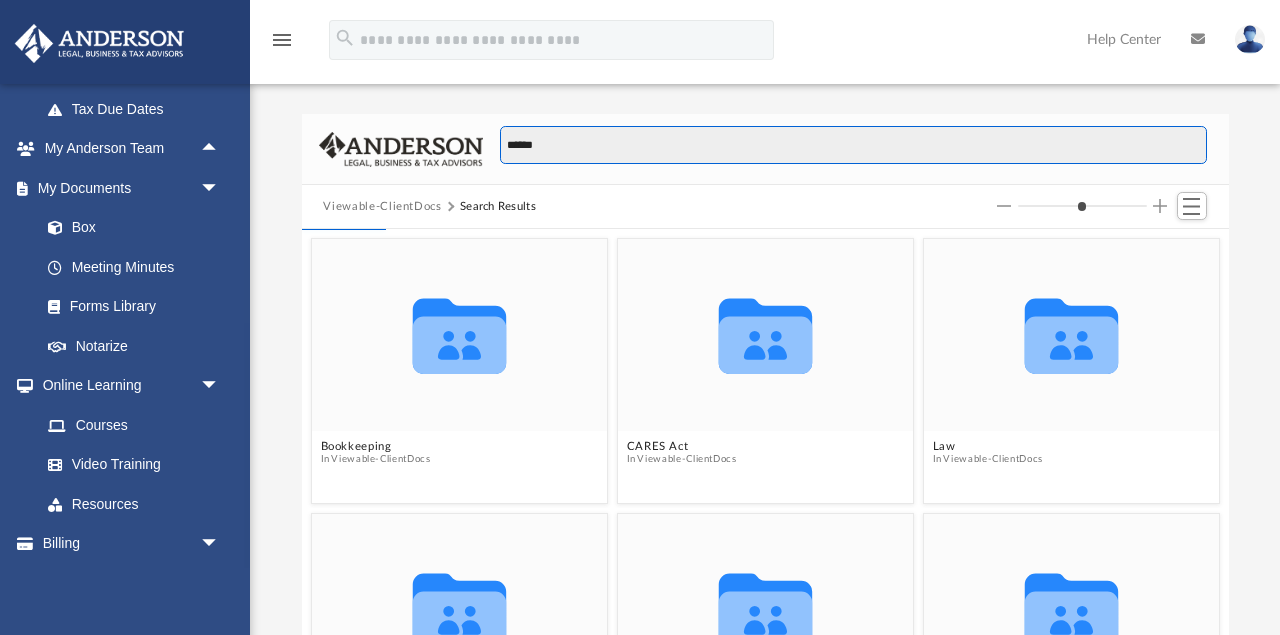 type on "*" 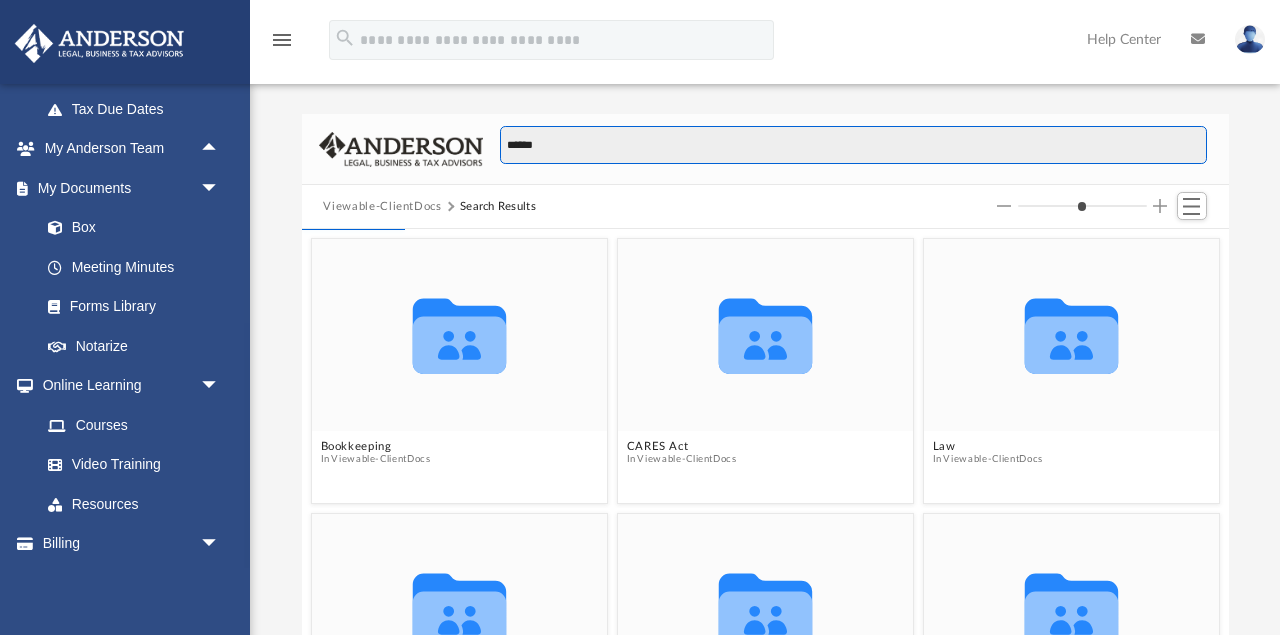 type on "*******" 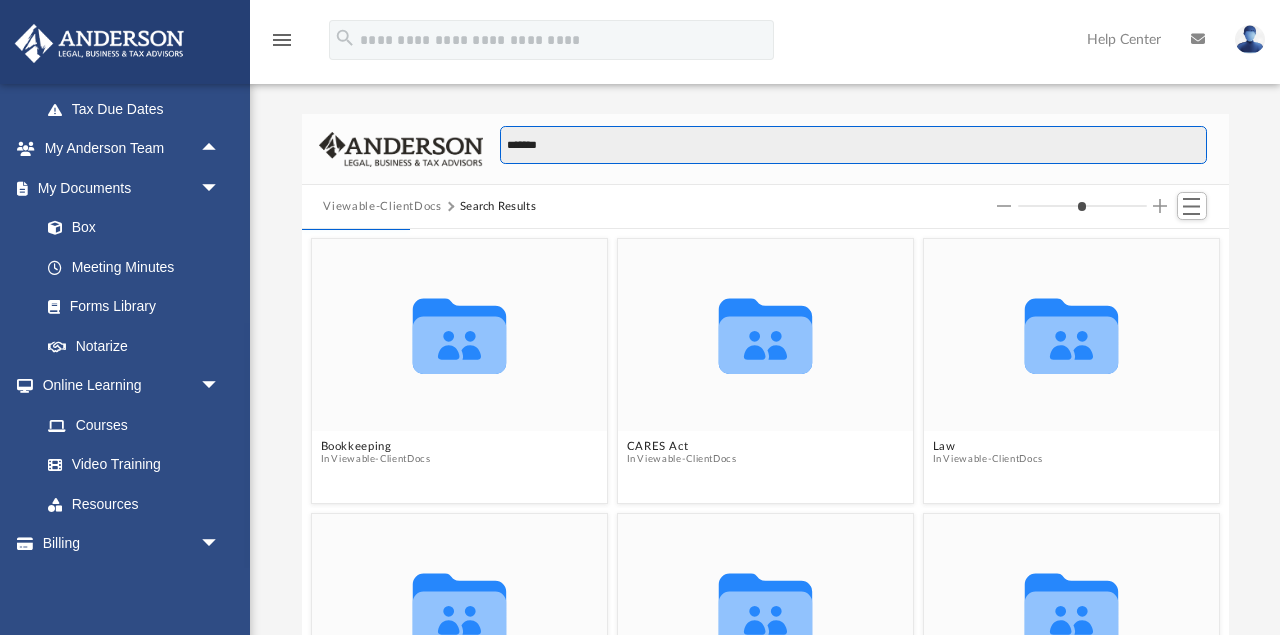 type on "********" 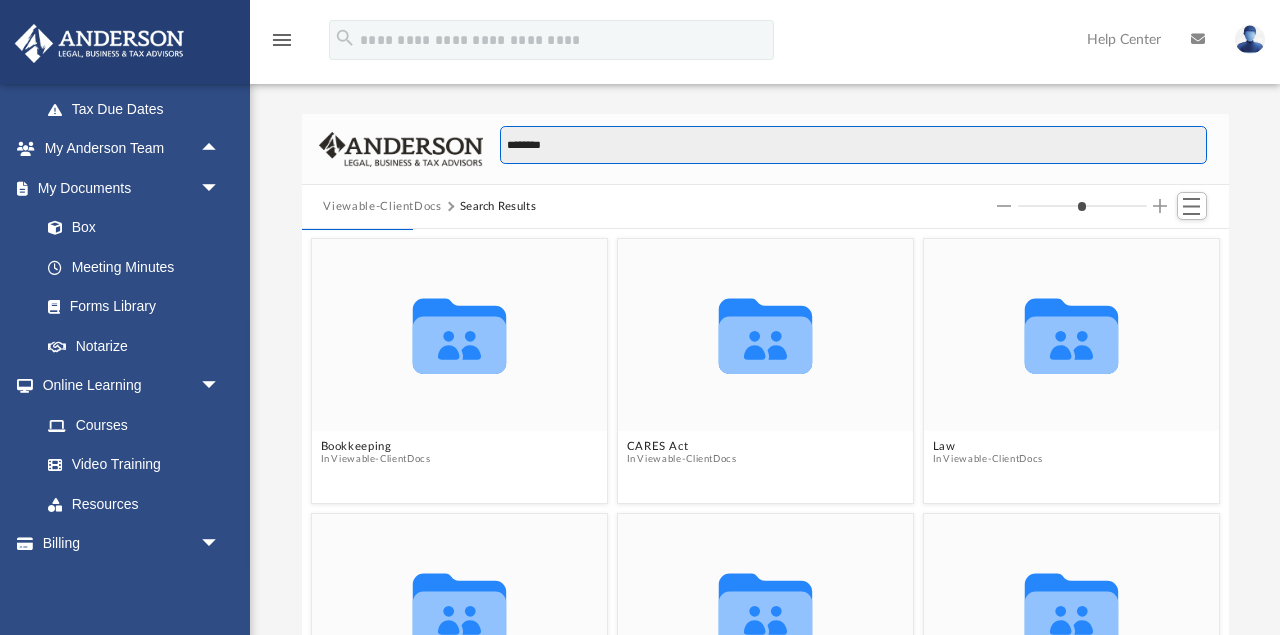 type on "*********" 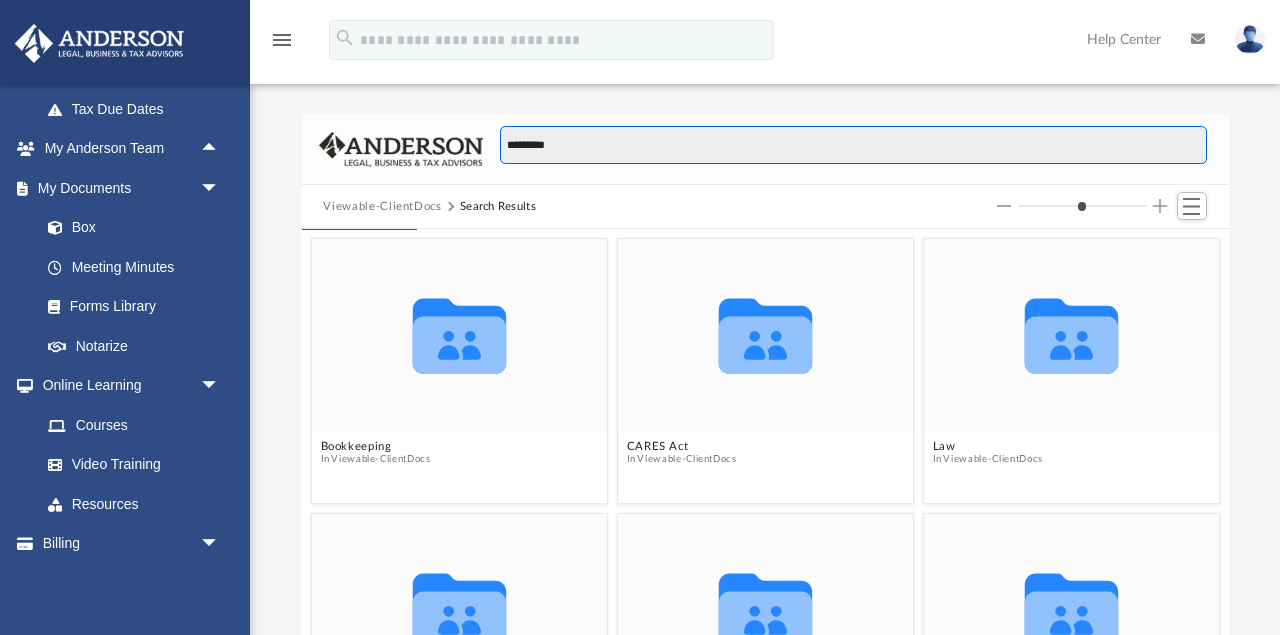 type on "*" 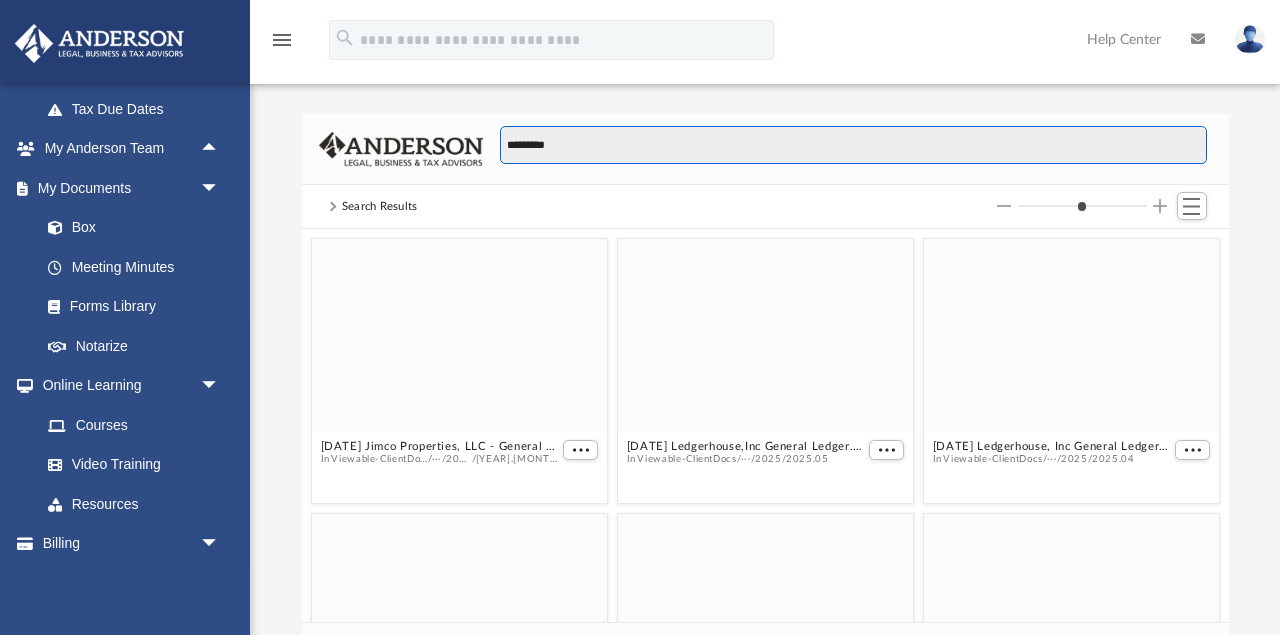 scroll, scrollTop: 393, scrollLeft: 927, axis: both 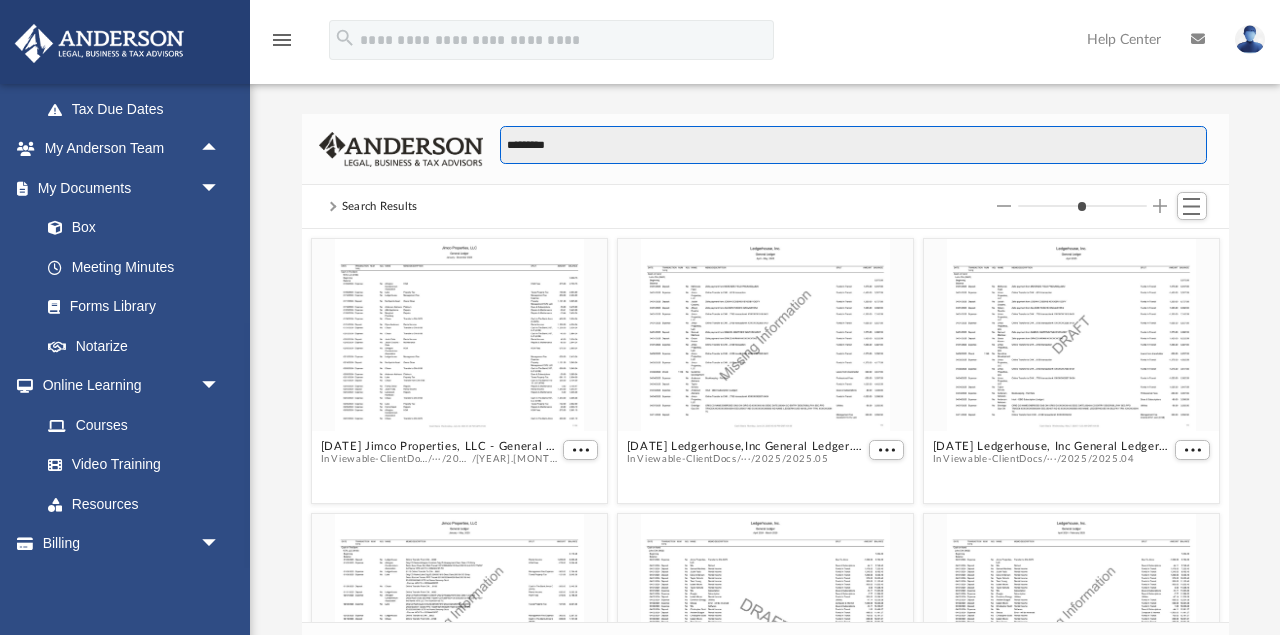 type on "**********" 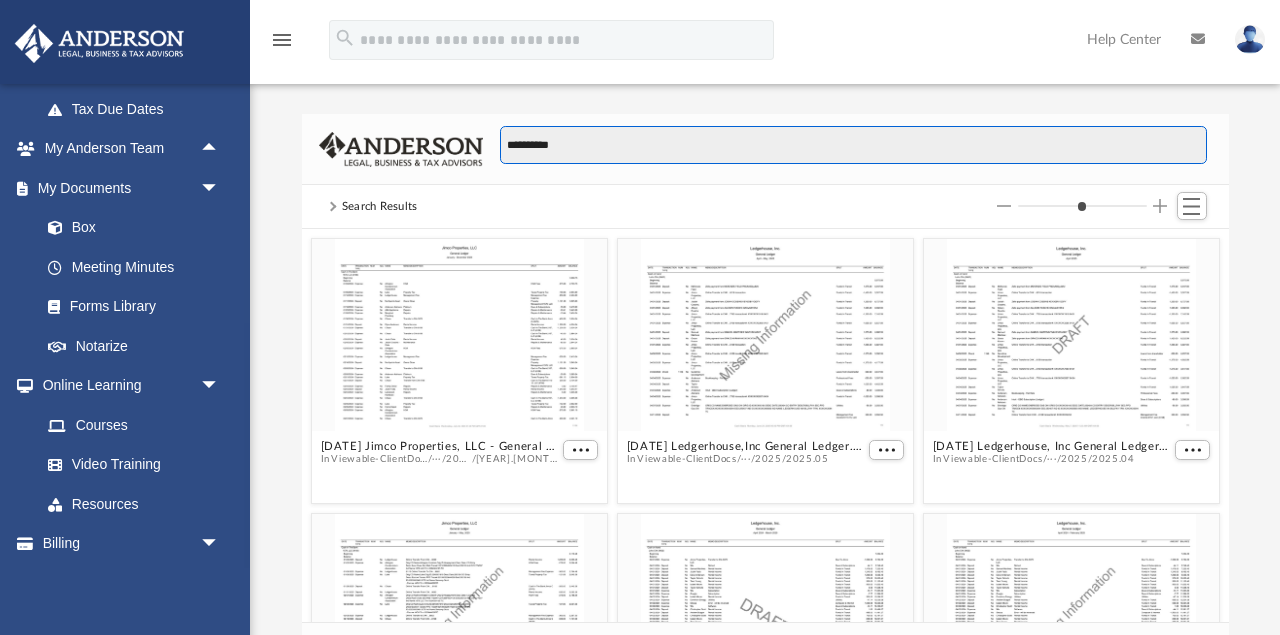 type on "**********" 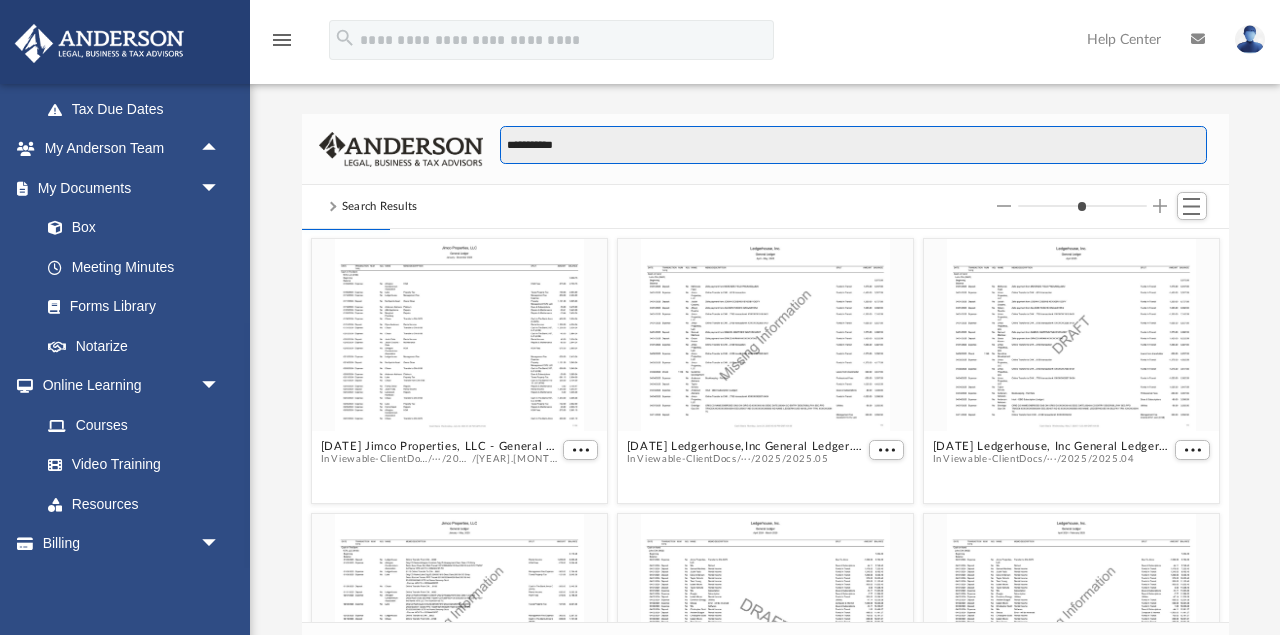 type on "*" 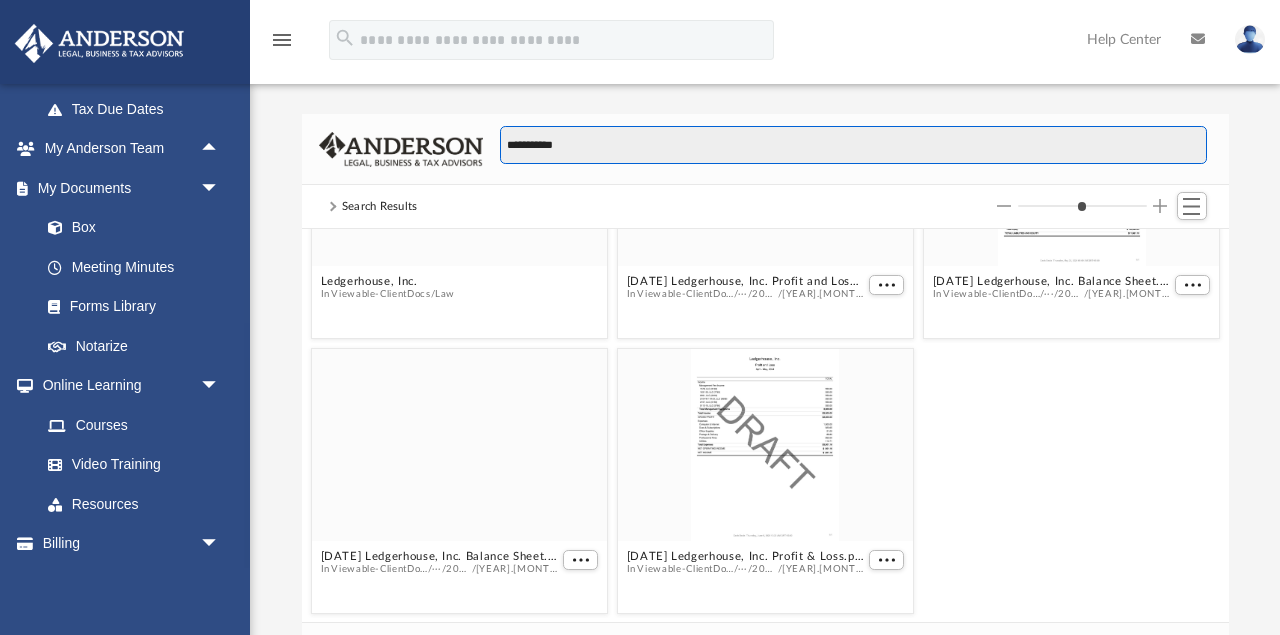 scroll, scrollTop: 4291, scrollLeft: 0, axis: vertical 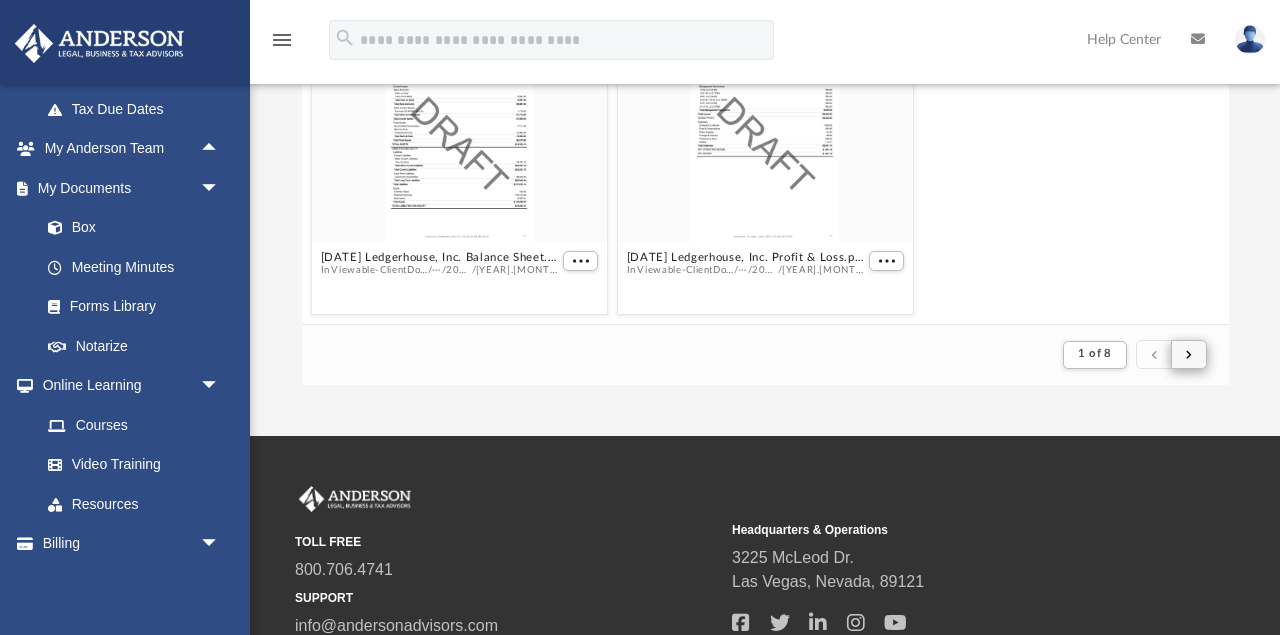 type on "**********" 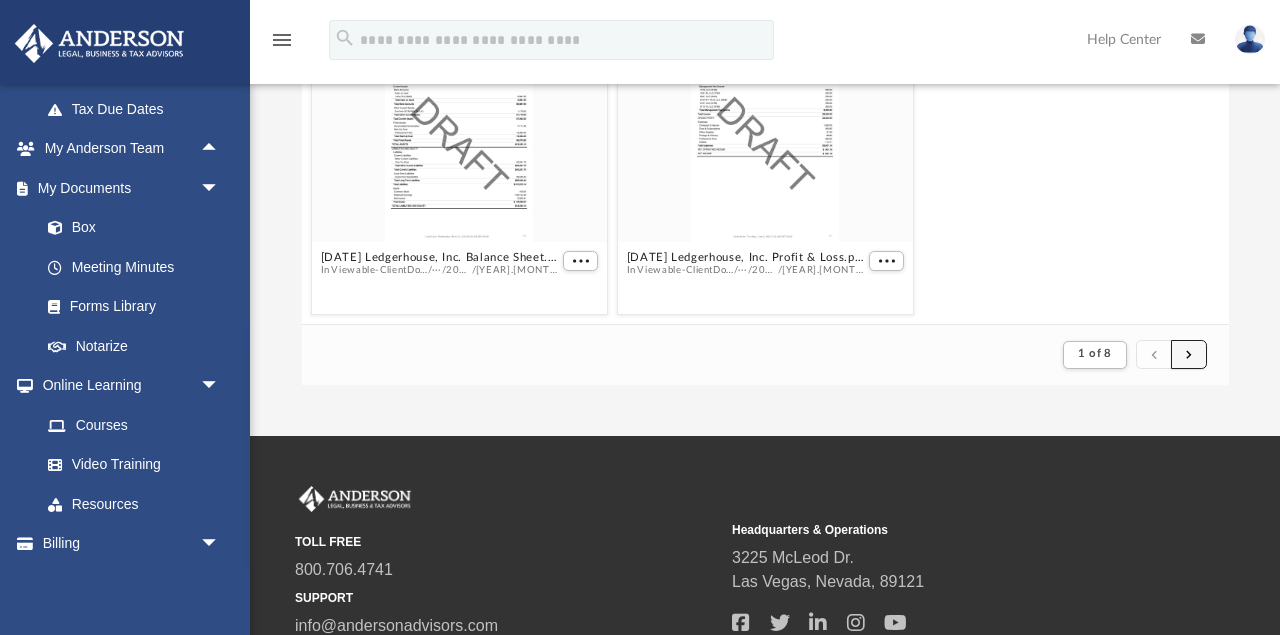 click at bounding box center (1189, 354) 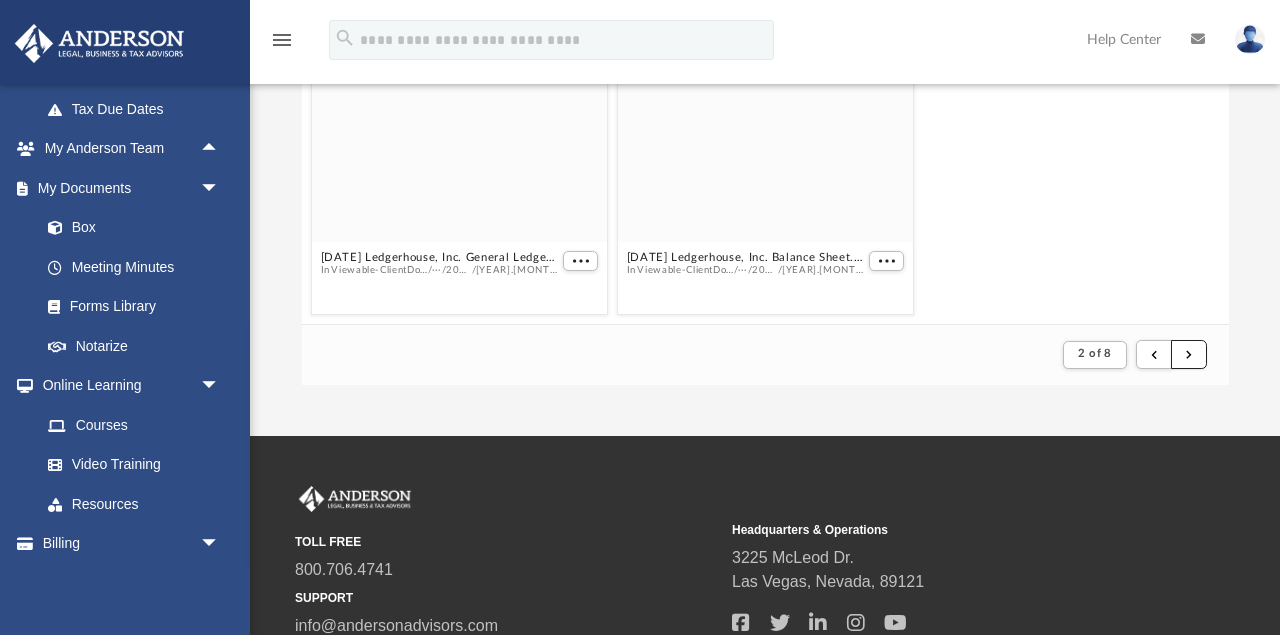 type on "*" 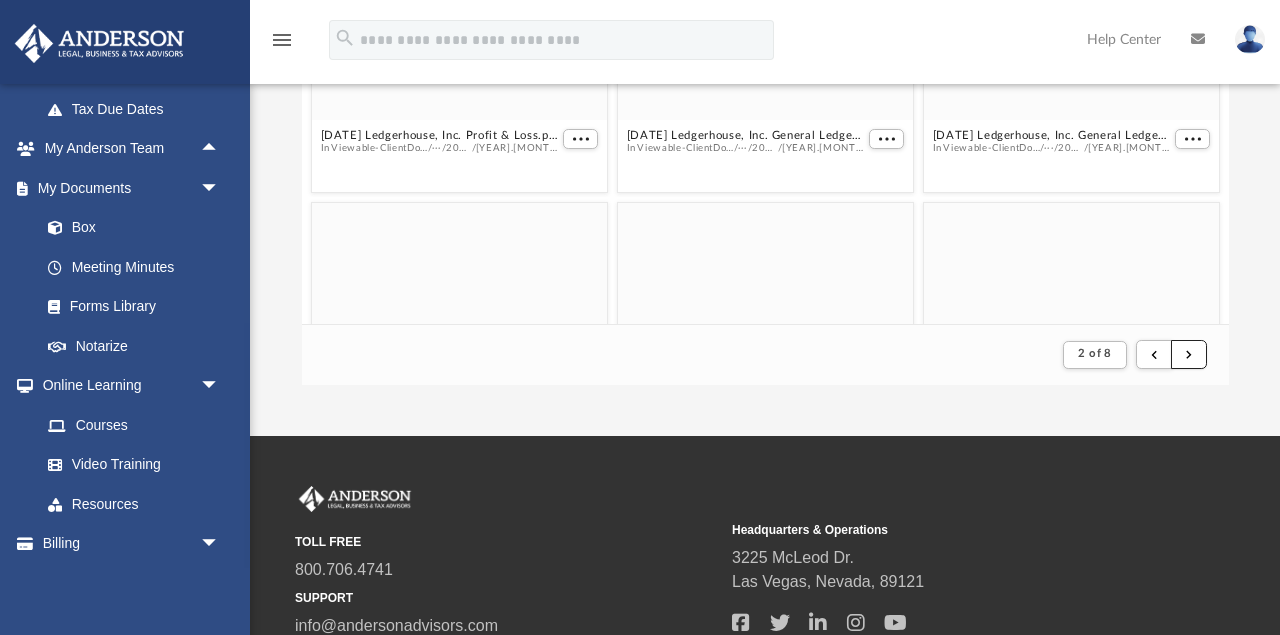 scroll, scrollTop: 0, scrollLeft: 0, axis: both 